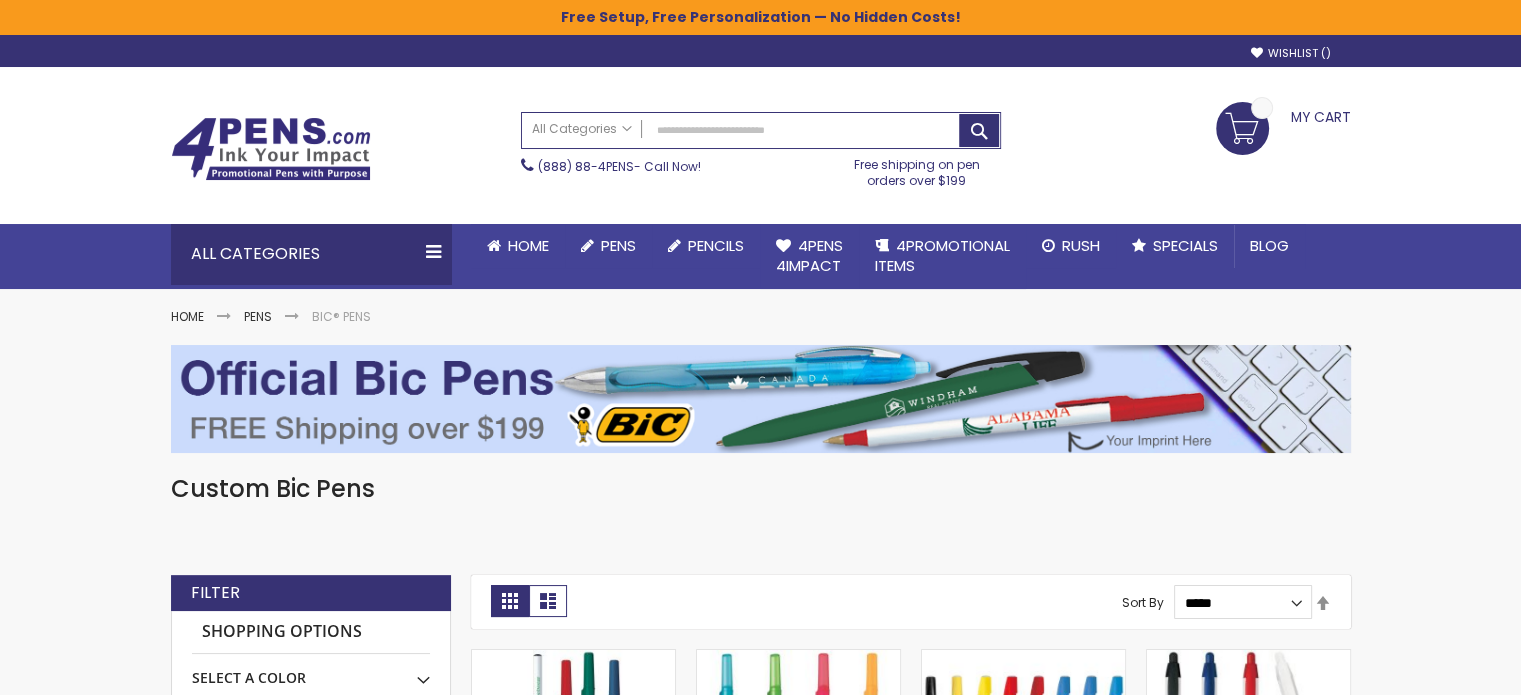 scroll, scrollTop: 52, scrollLeft: 0, axis: vertical 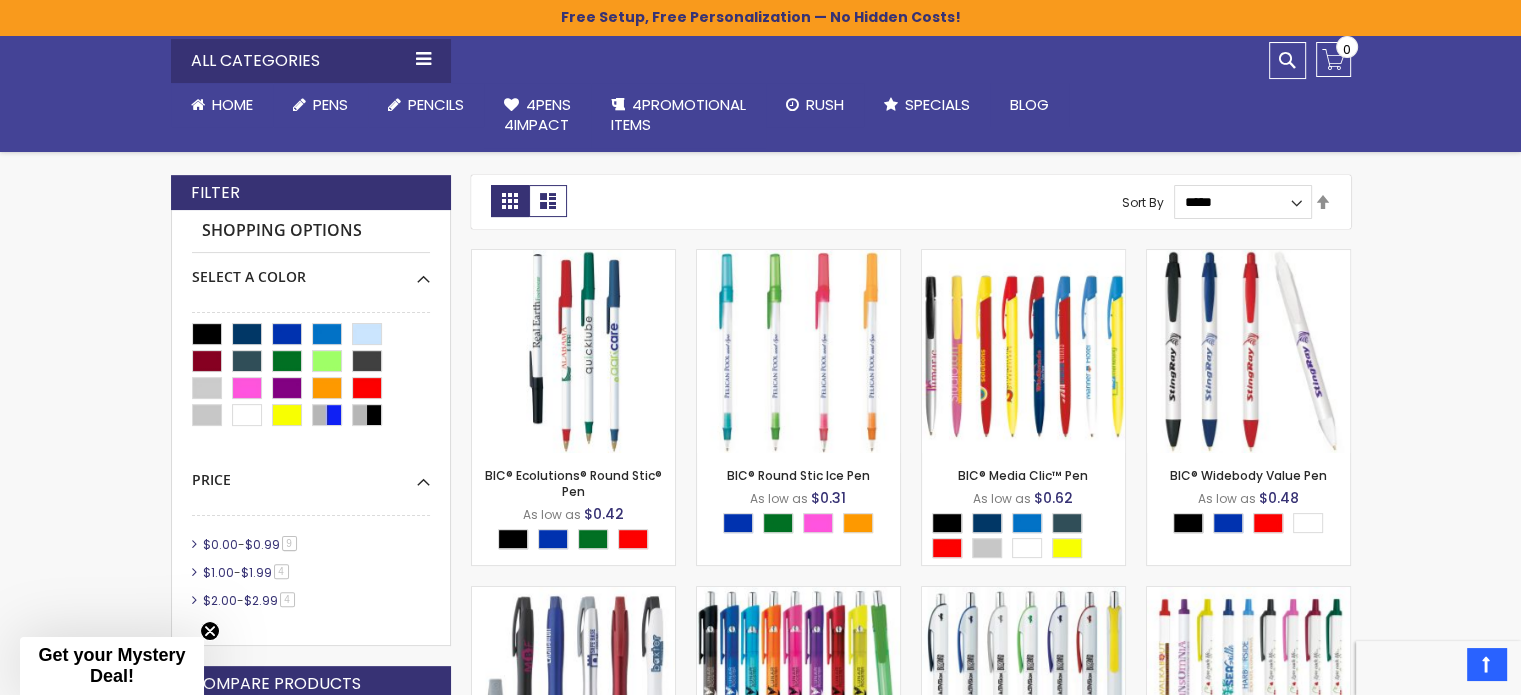 click on "Skip to Content
sample
Wishlist
Sign Out
Sign In
Sign In
Login
Forgot Your Password?
Create an Account
My Account
Toggle Nav
Search
All Categories
Pens" at bounding box center (760, 1264) 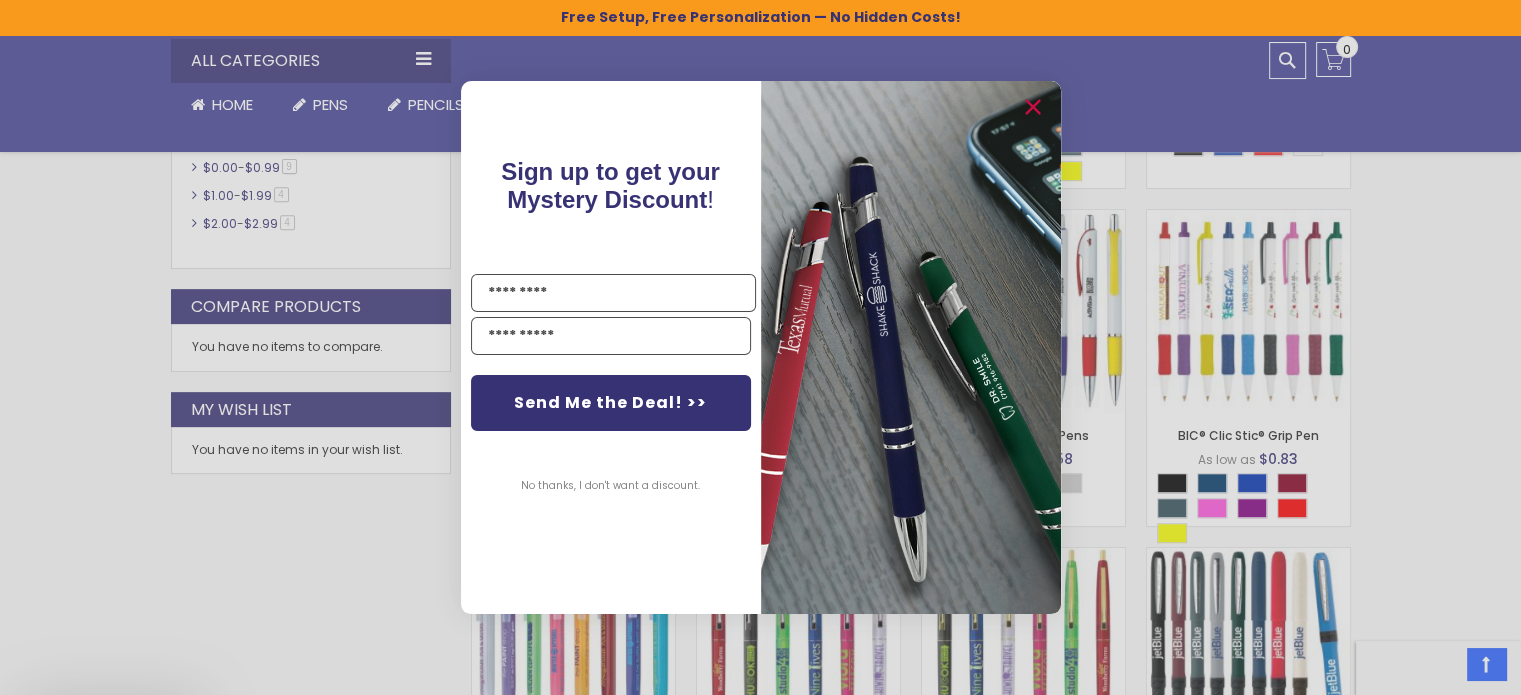 scroll, scrollTop: 800, scrollLeft: 0, axis: vertical 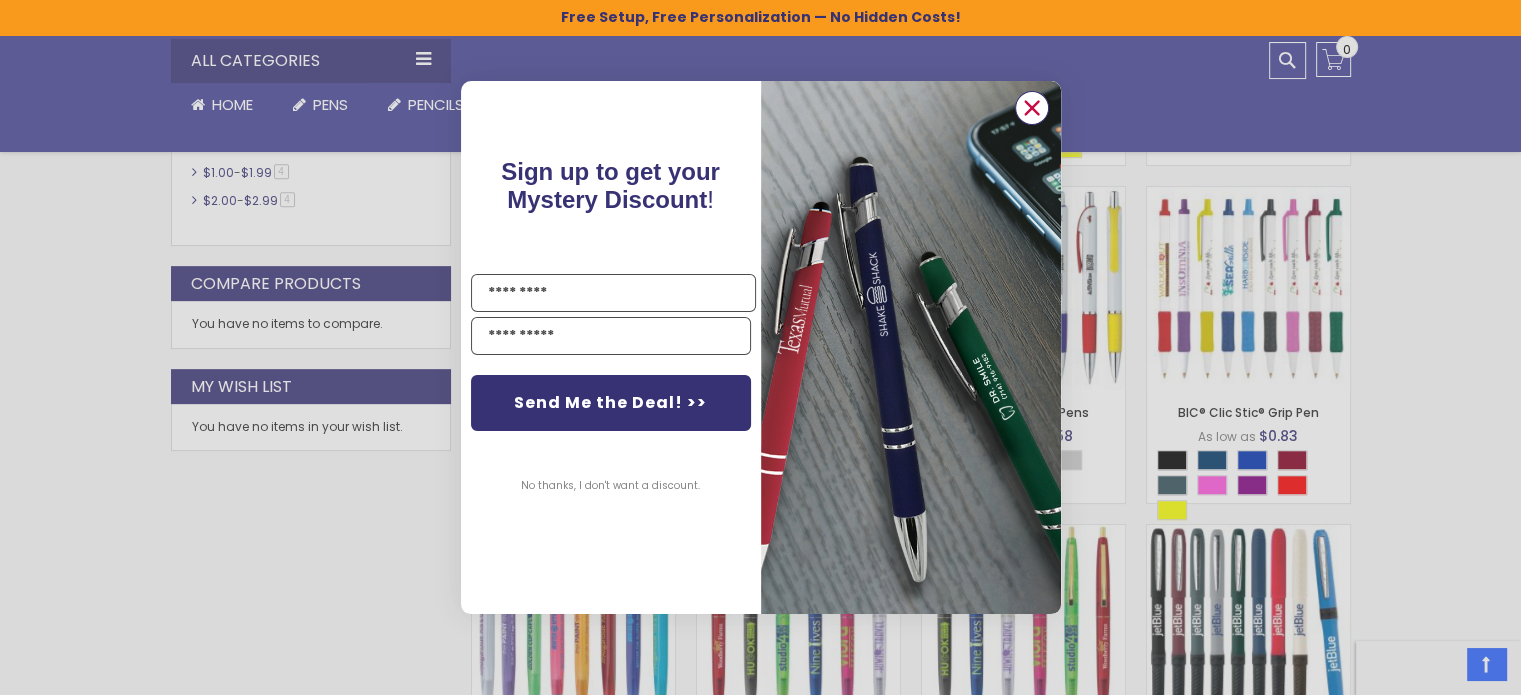 click 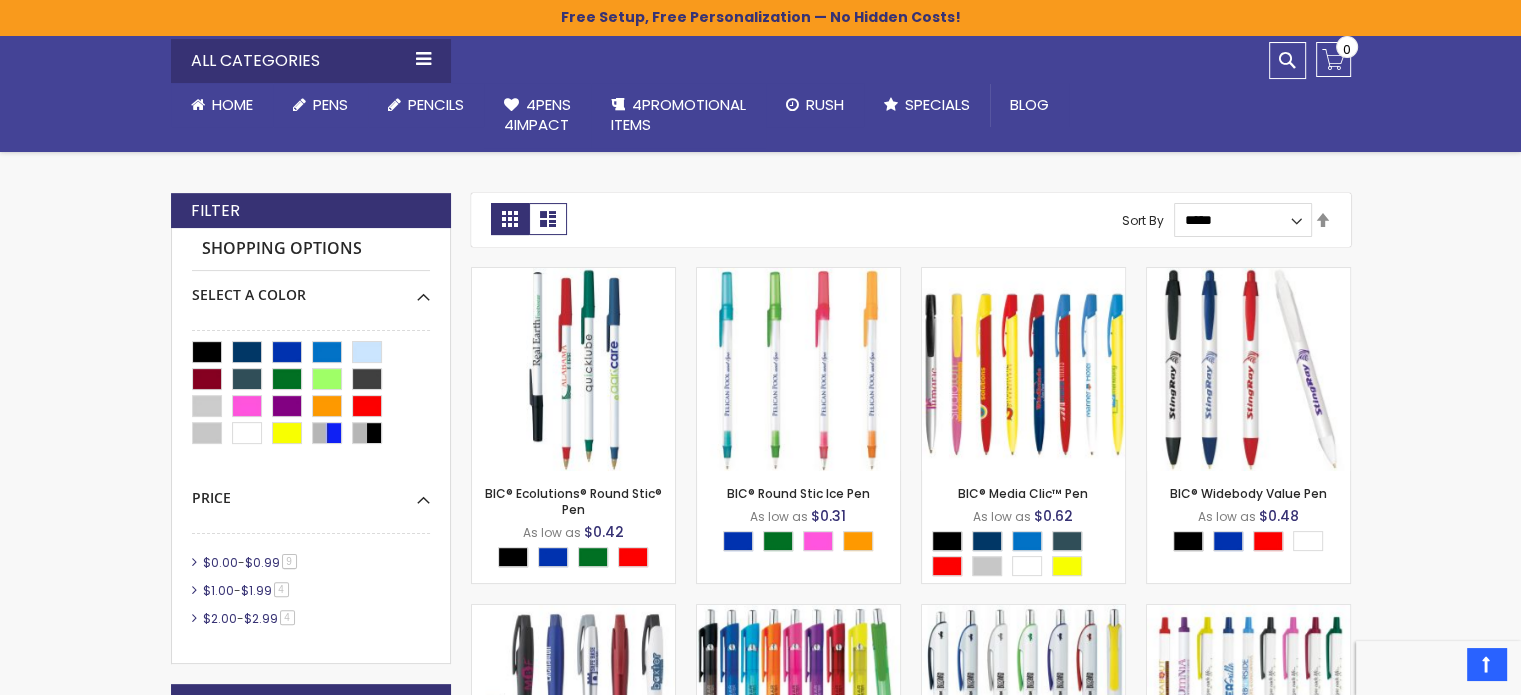 scroll, scrollTop: 600, scrollLeft: 0, axis: vertical 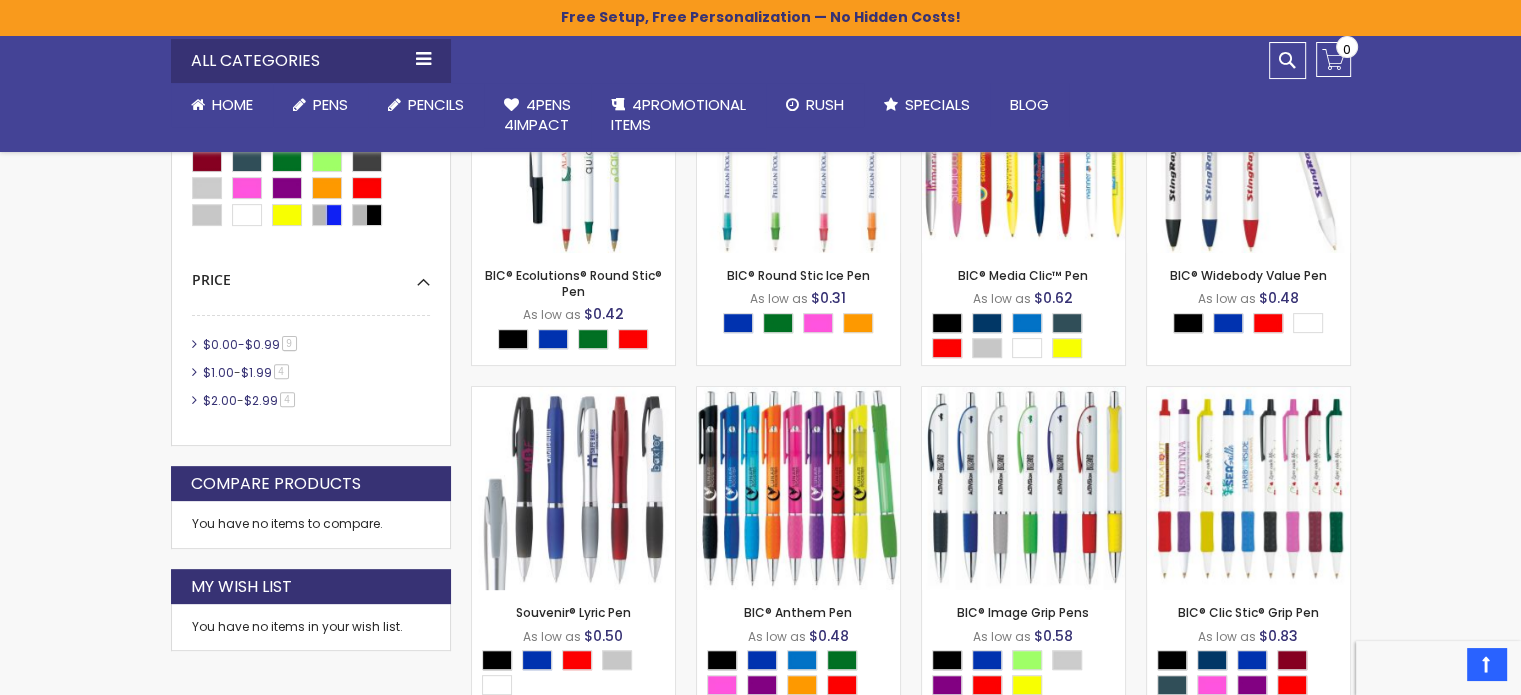 click on "$0.00" at bounding box center [220, 344] 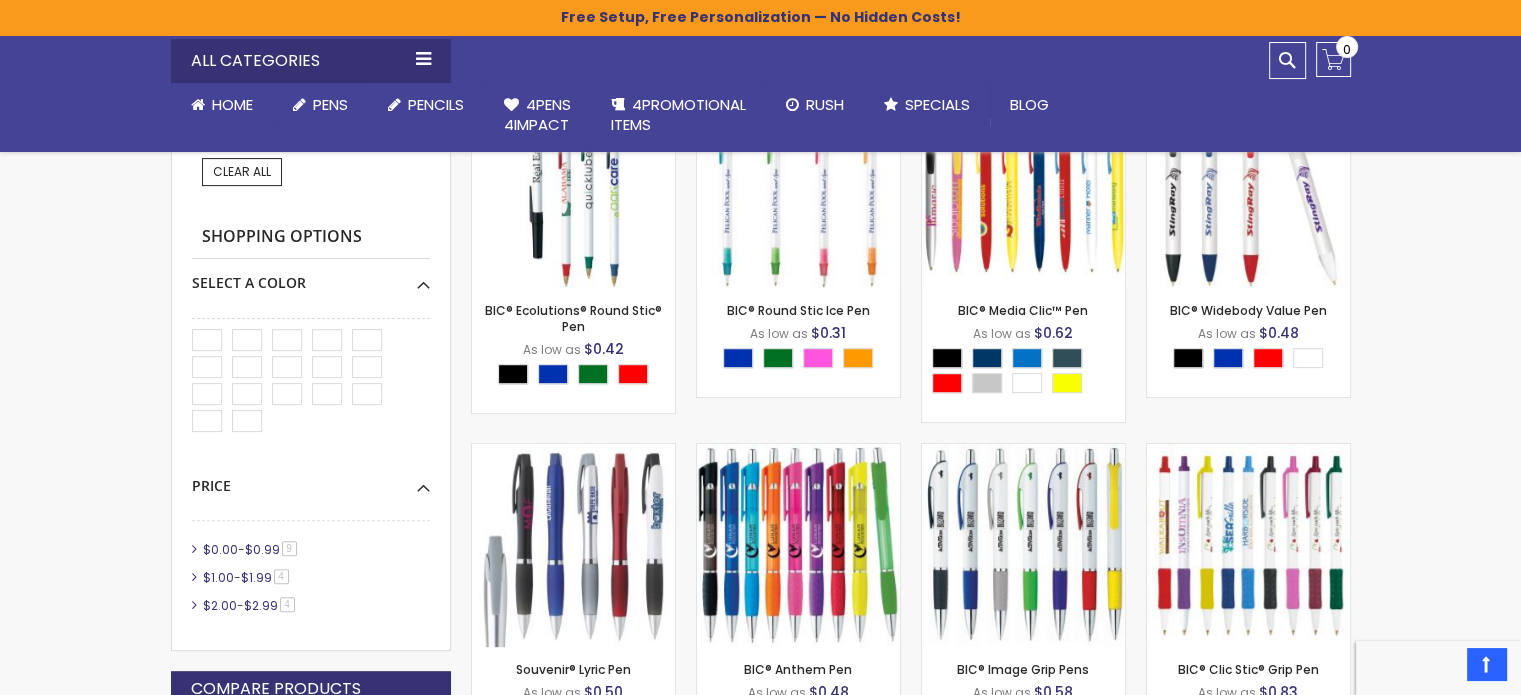 scroll, scrollTop: 600, scrollLeft: 0, axis: vertical 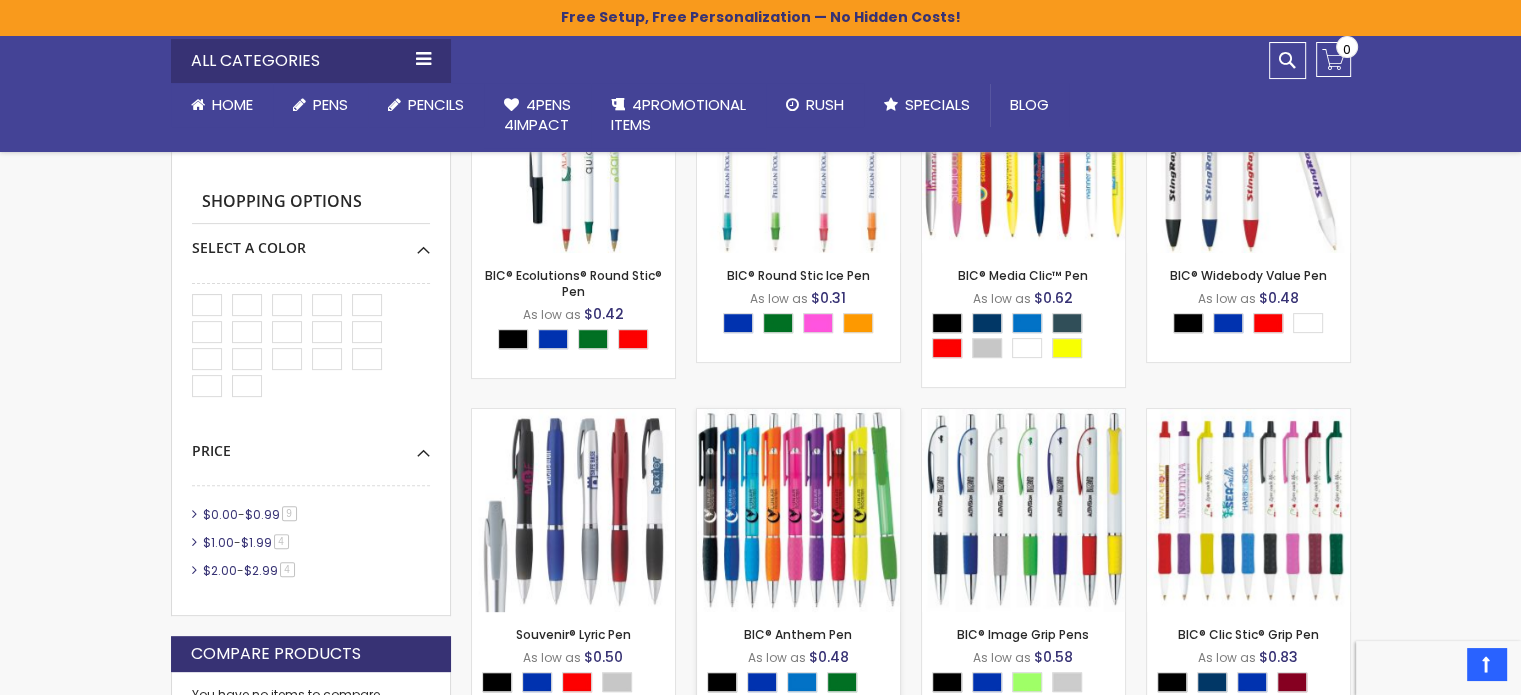 click at bounding box center [798, 510] 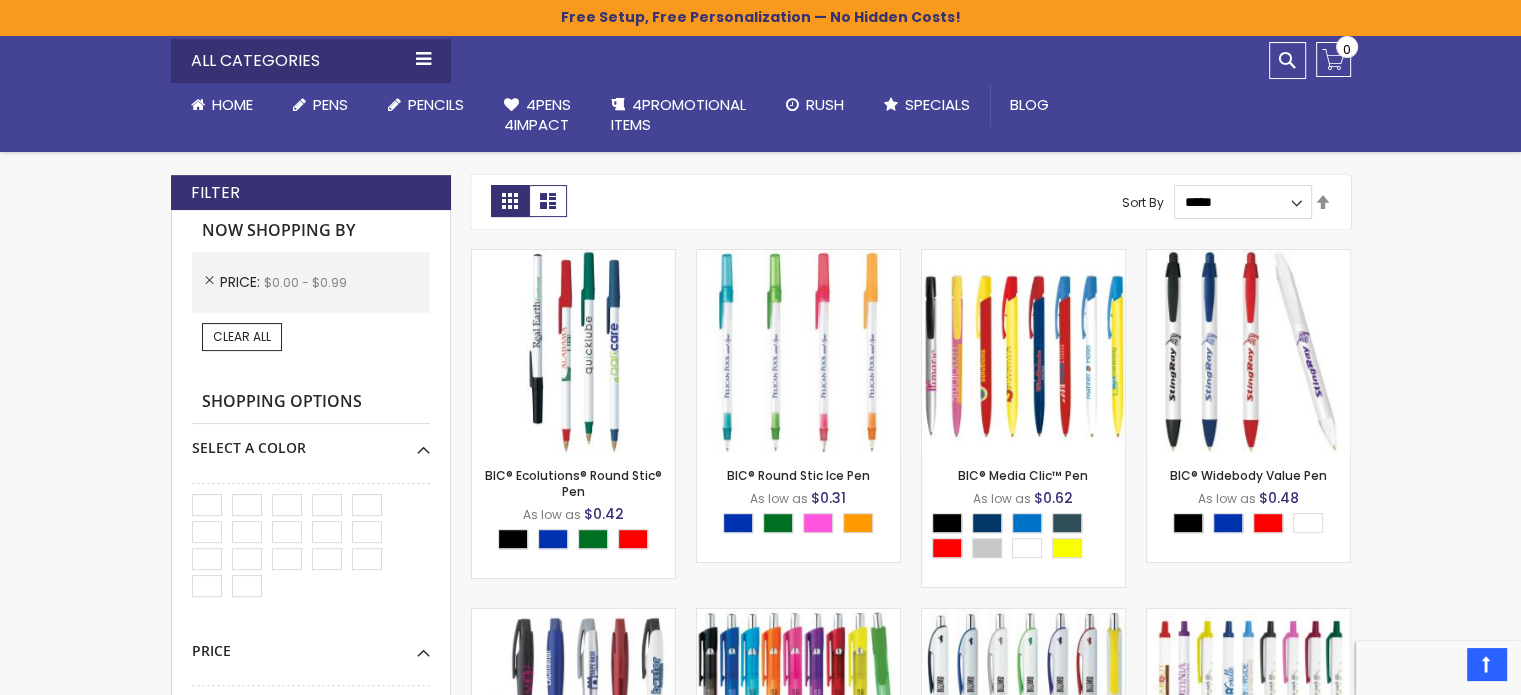 scroll, scrollTop: 0, scrollLeft: 0, axis: both 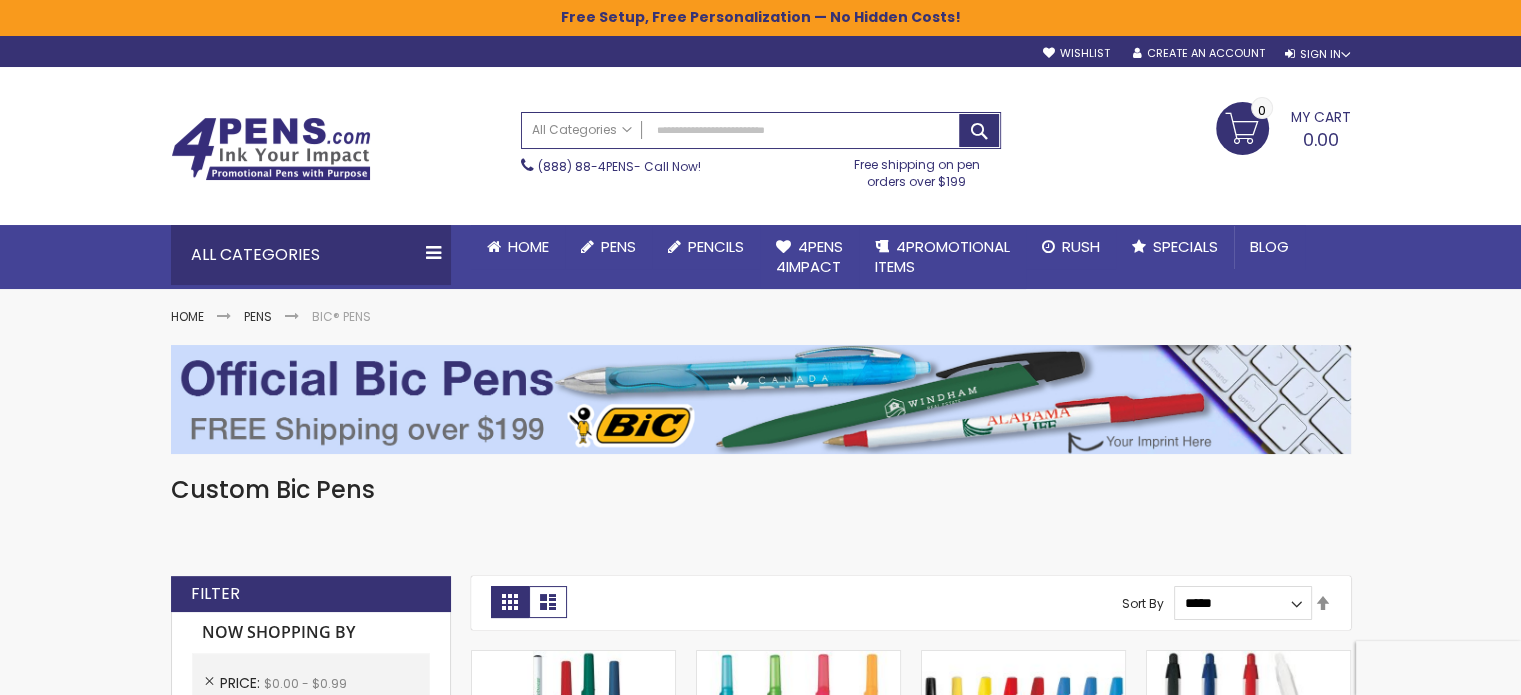 click at bounding box center (761, 399) 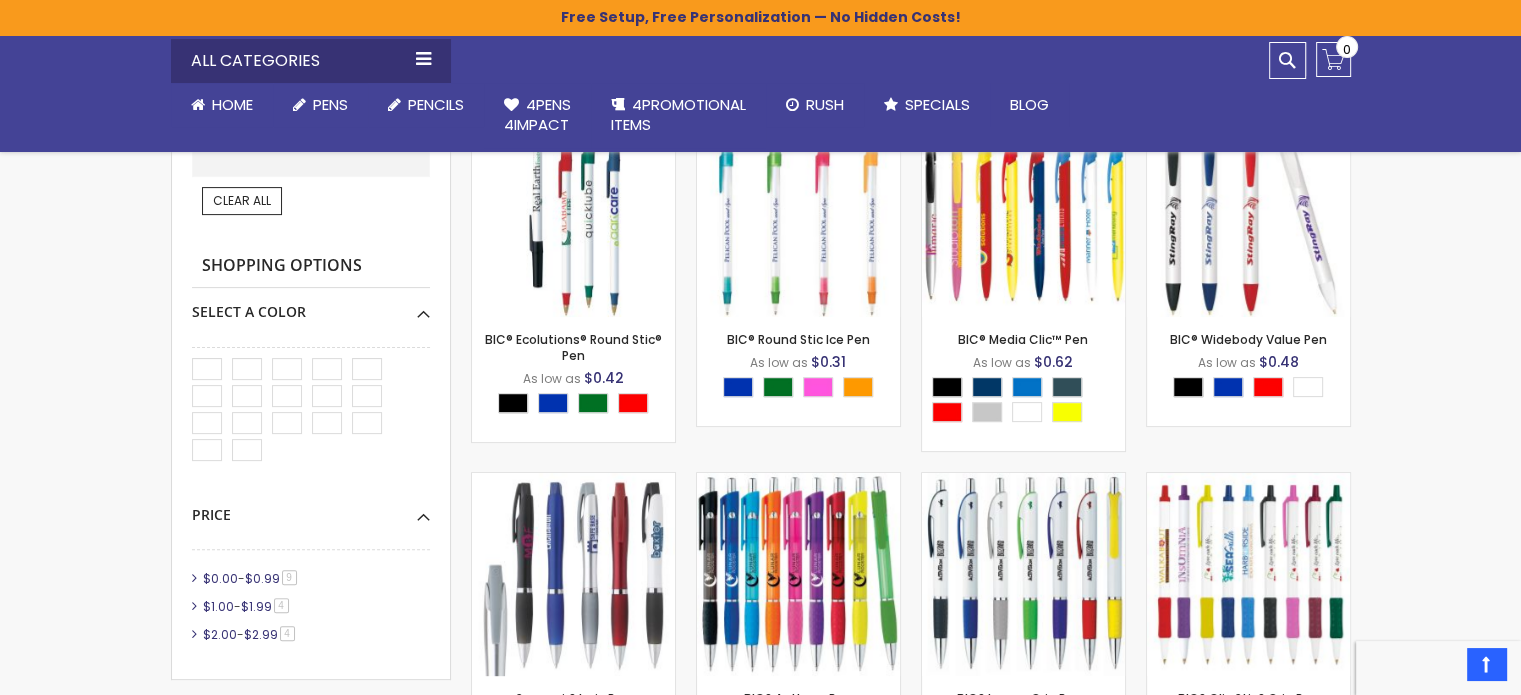 scroll, scrollTop: 500, scrollLeft: 0, axis: vertical 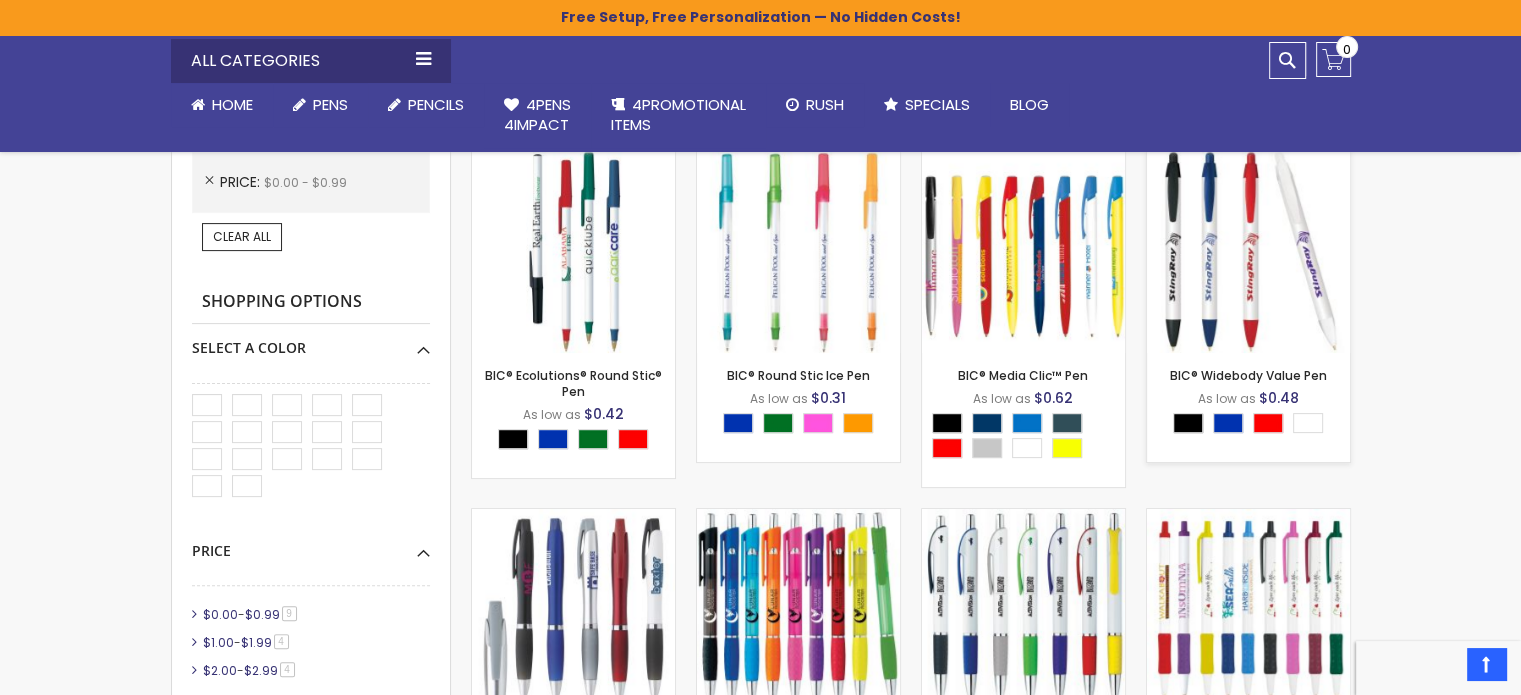 click at bounding box center (1248, 251) 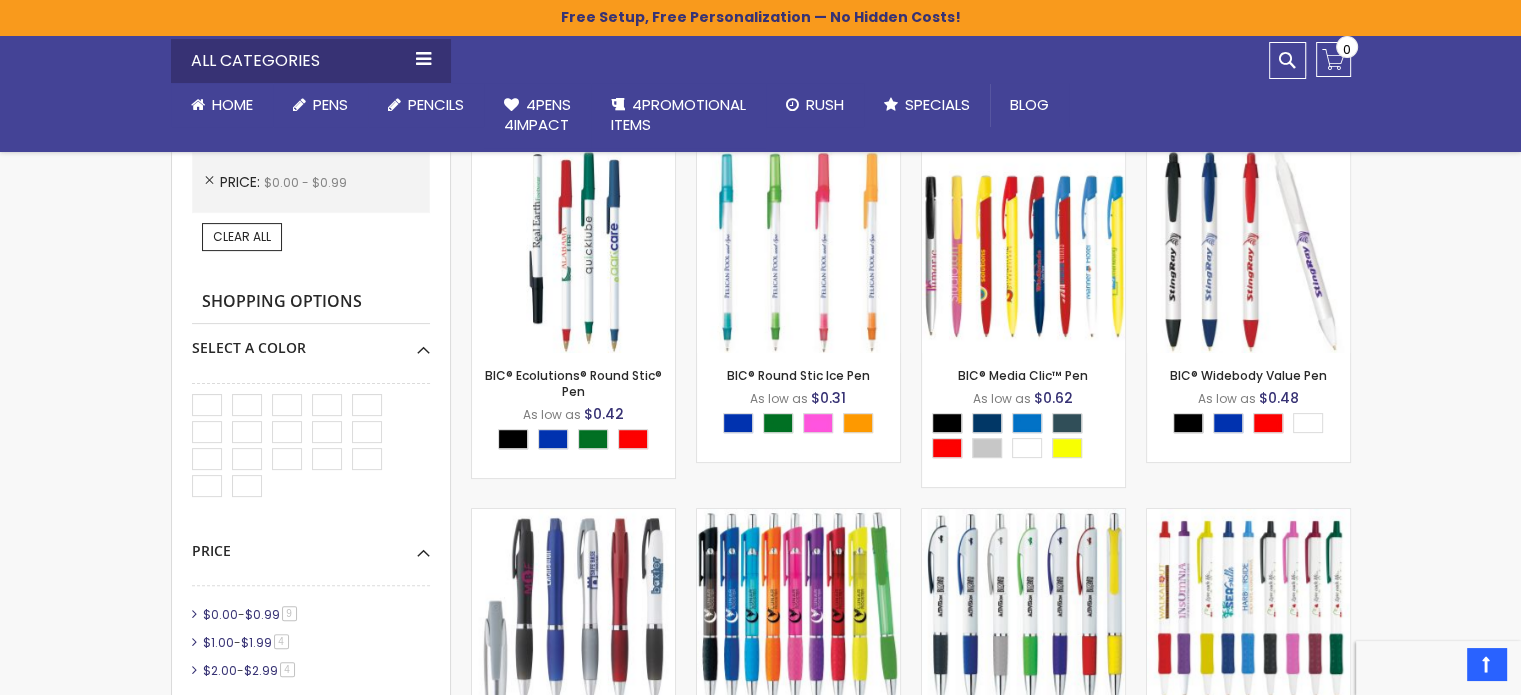 scroll, scrollTop: 700, scrollLeft: 0, axis: vertical 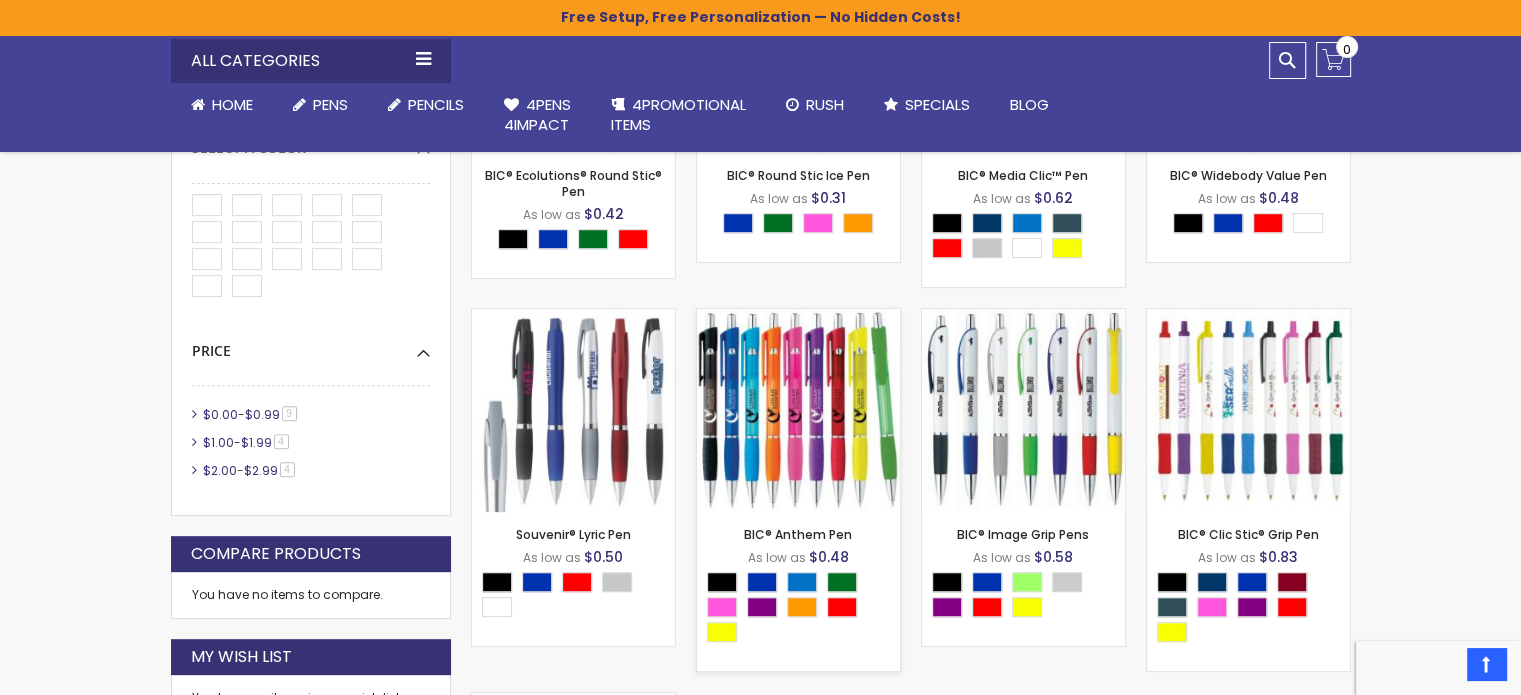 click at bounding box center (798, 410) 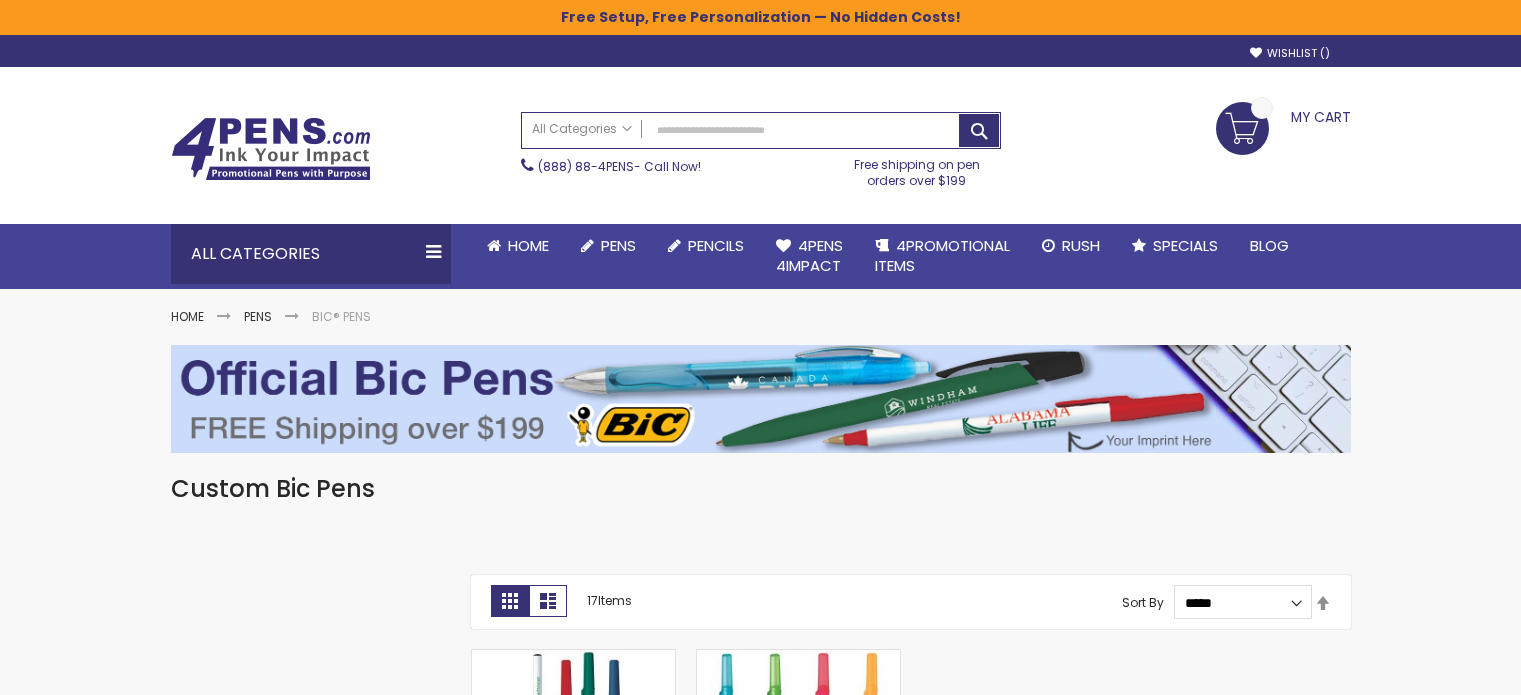 scroll, scrollTop: 0, scrollLeft: 0, axis: both 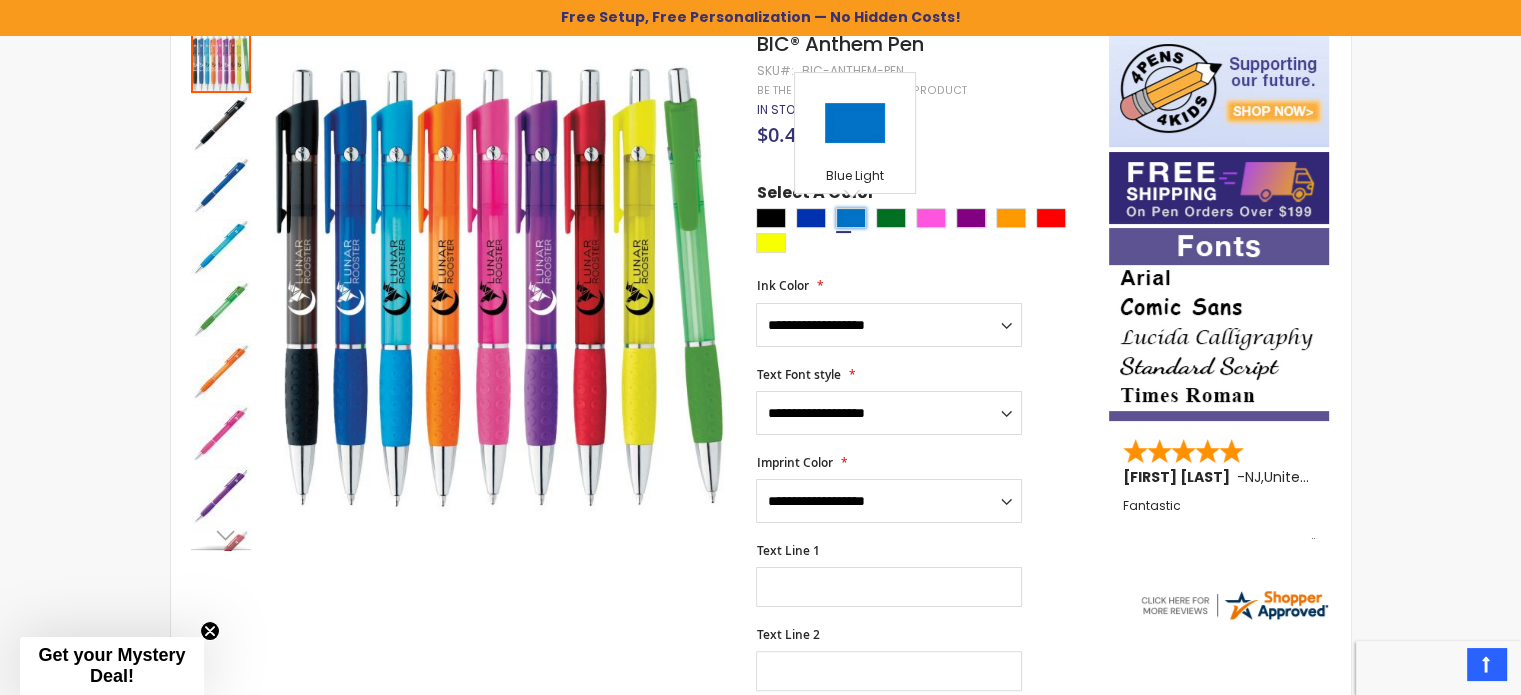 click at bounding box center (851, 218) 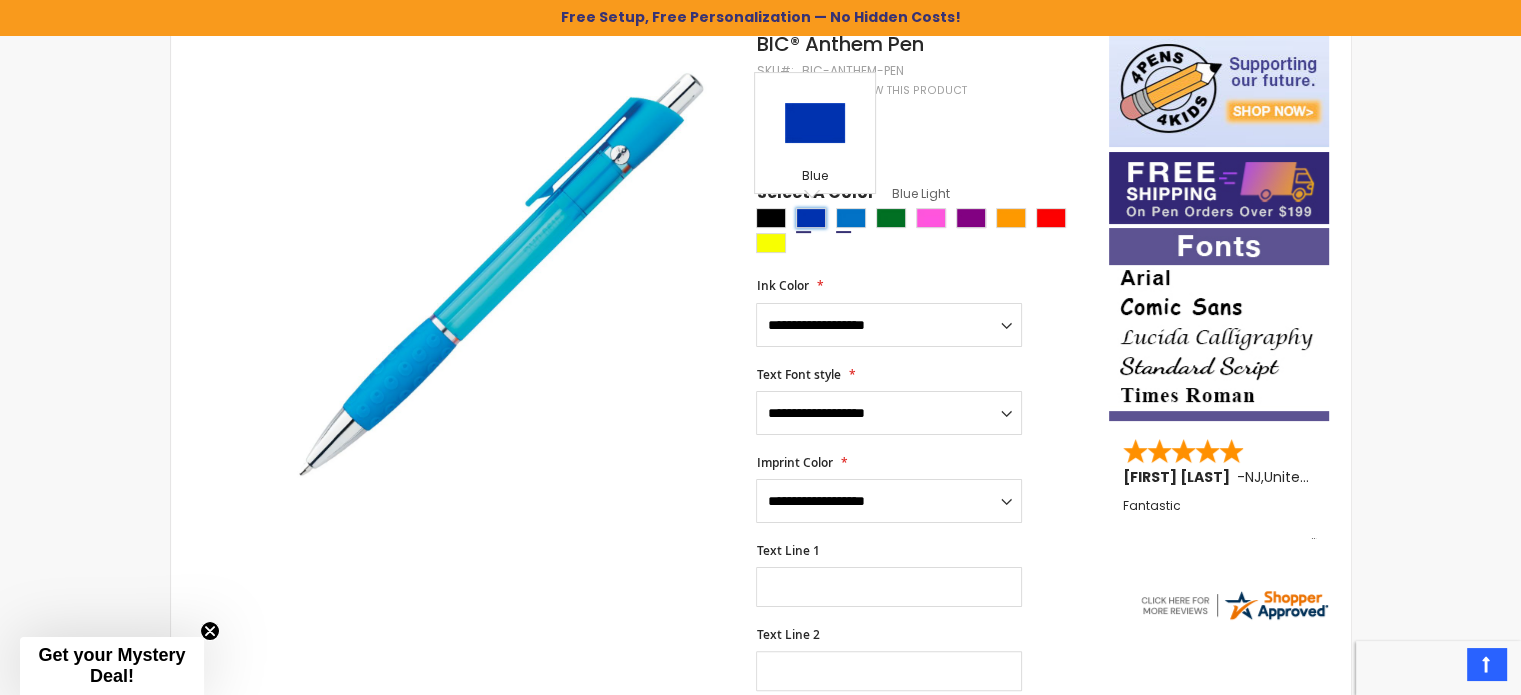 click at bounding box center (811, 218) 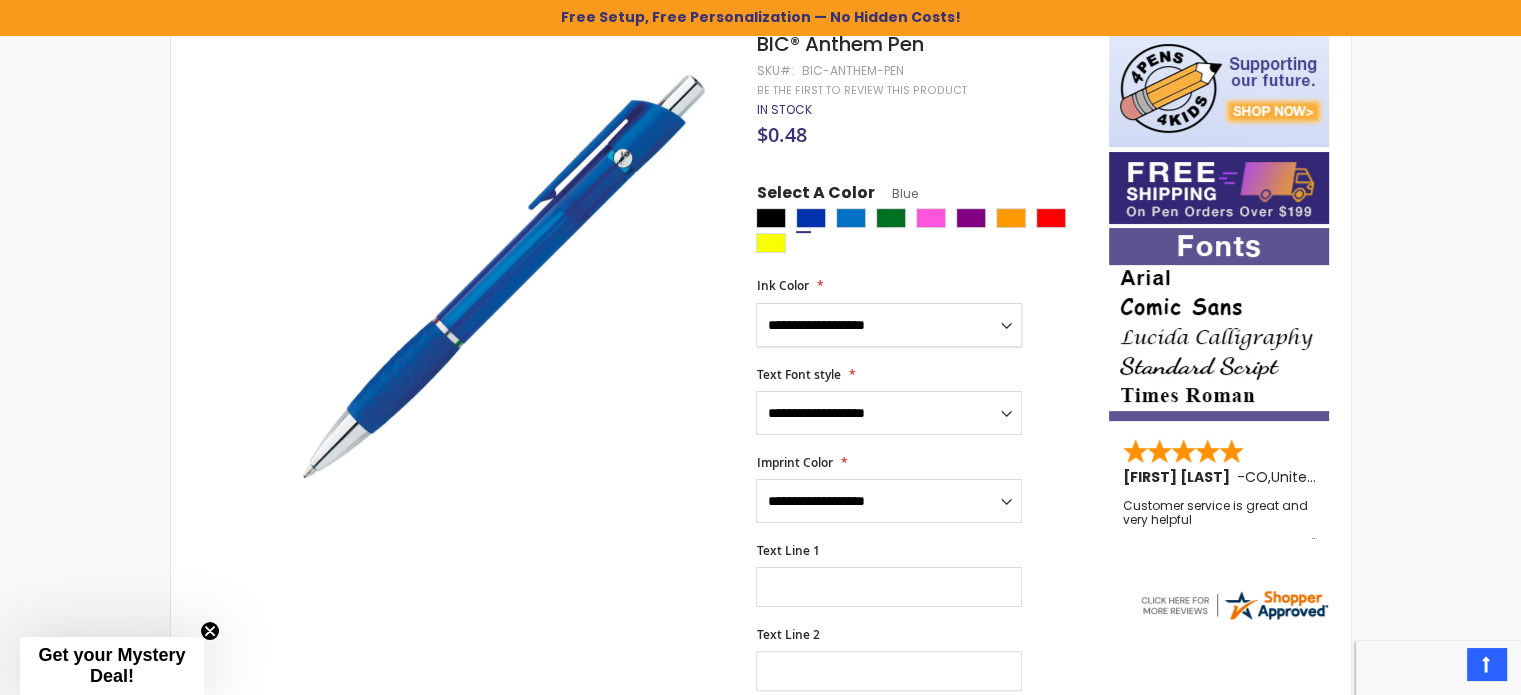 click on "**********" at bounding box center [889, 325] 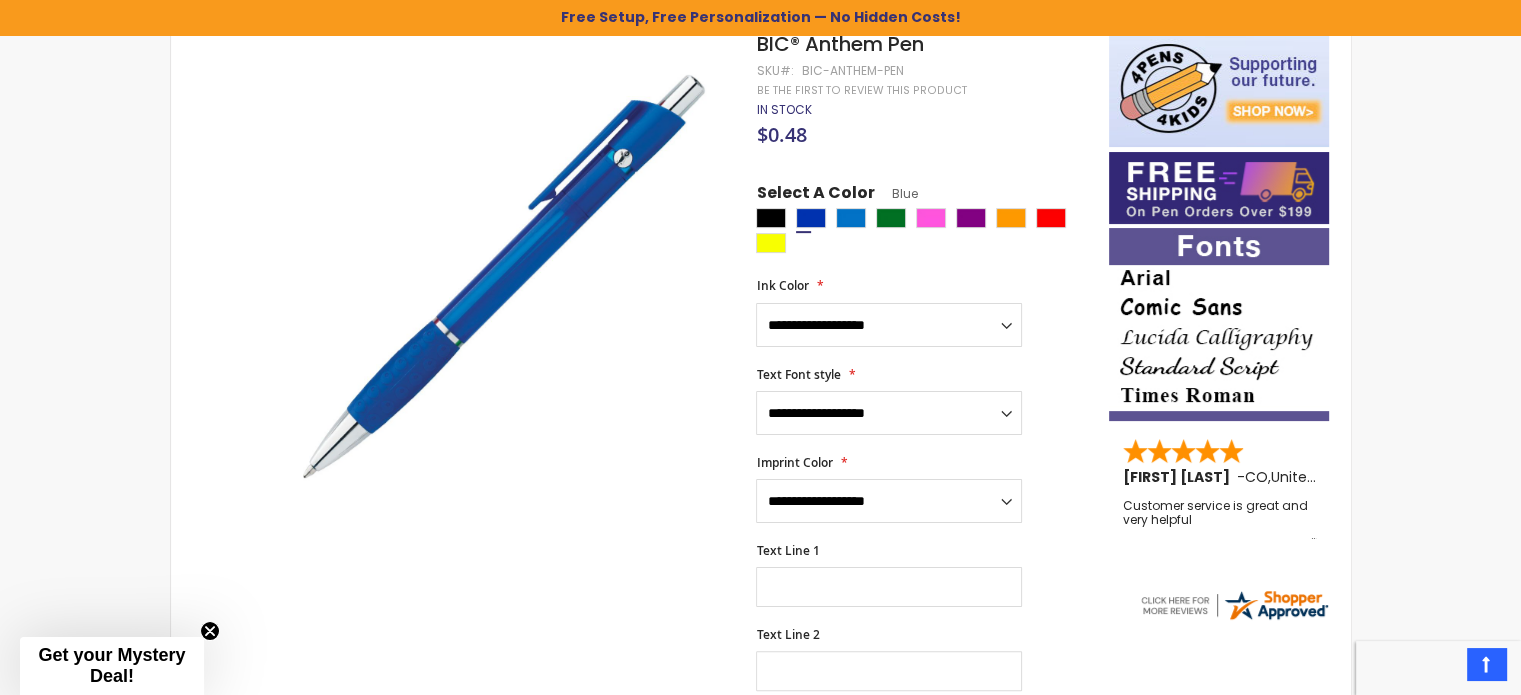 click on "**********" at bounding box center (922, 606) 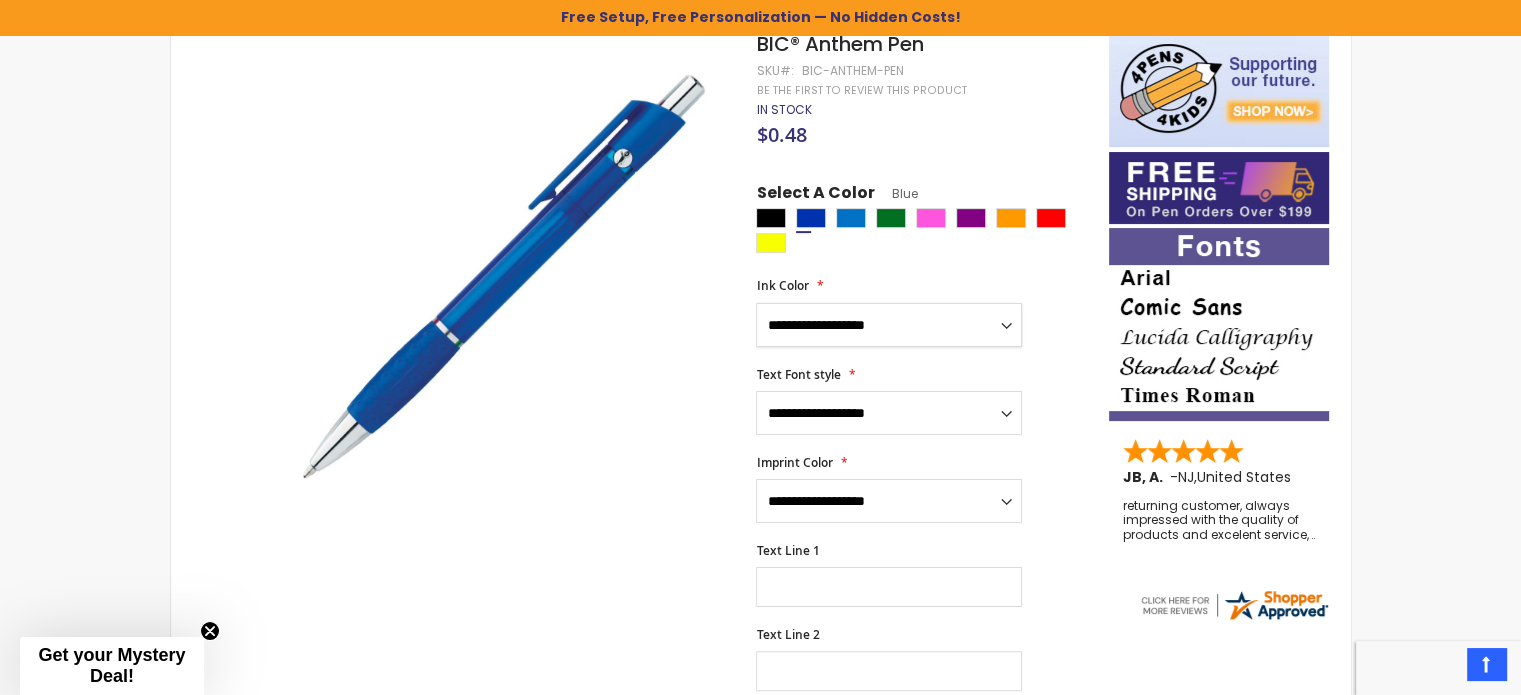 click on "**********" at bounding box center (889, 325) 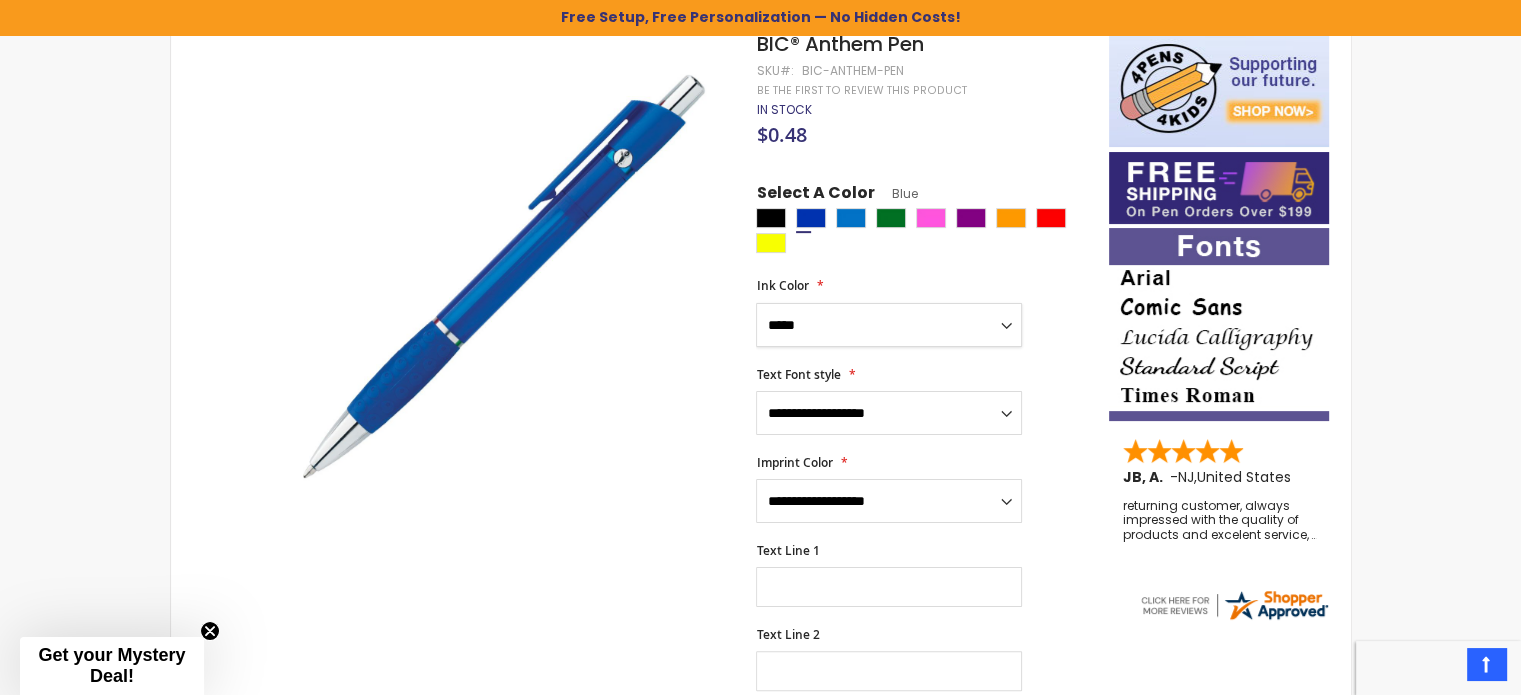 click on "**********" at bounding box center [889, 325] 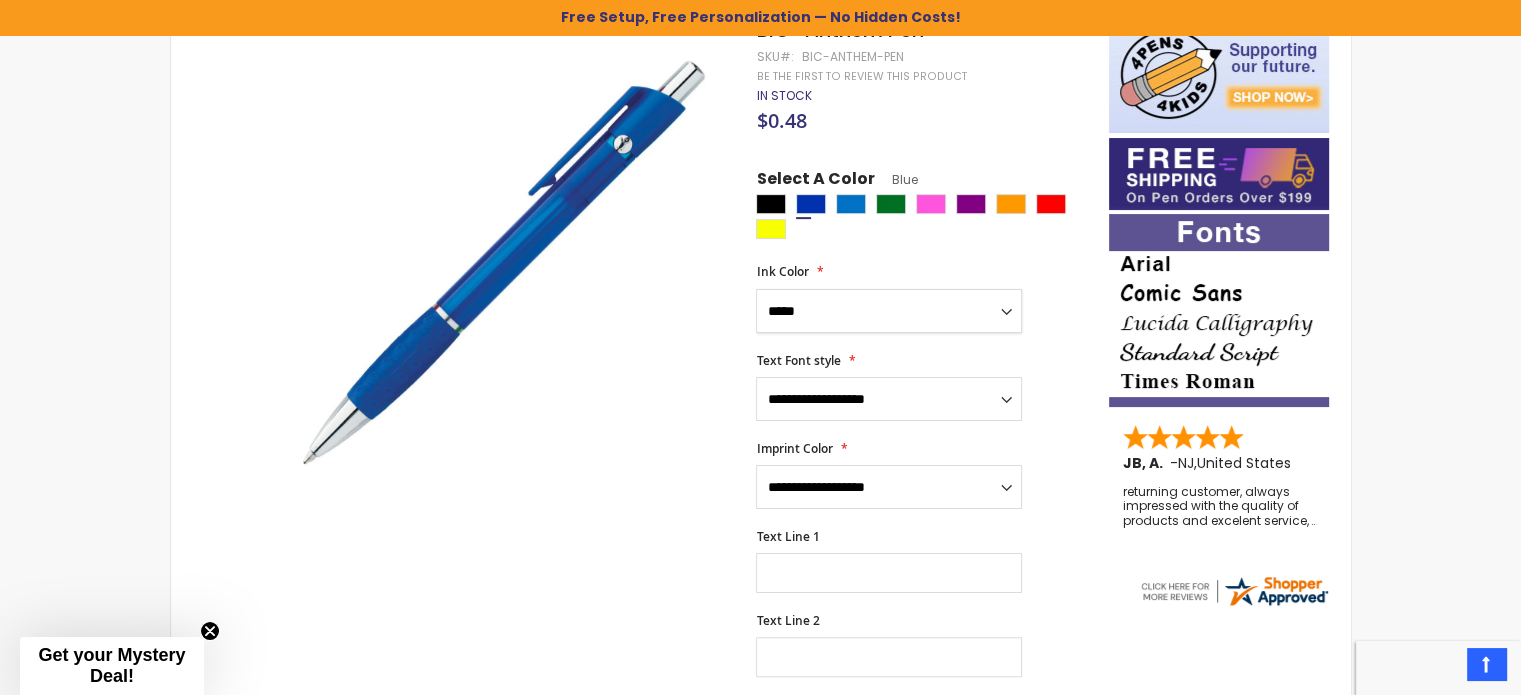 scroll, scrollTop: 534, scrollLeft: 0, axis: vertical 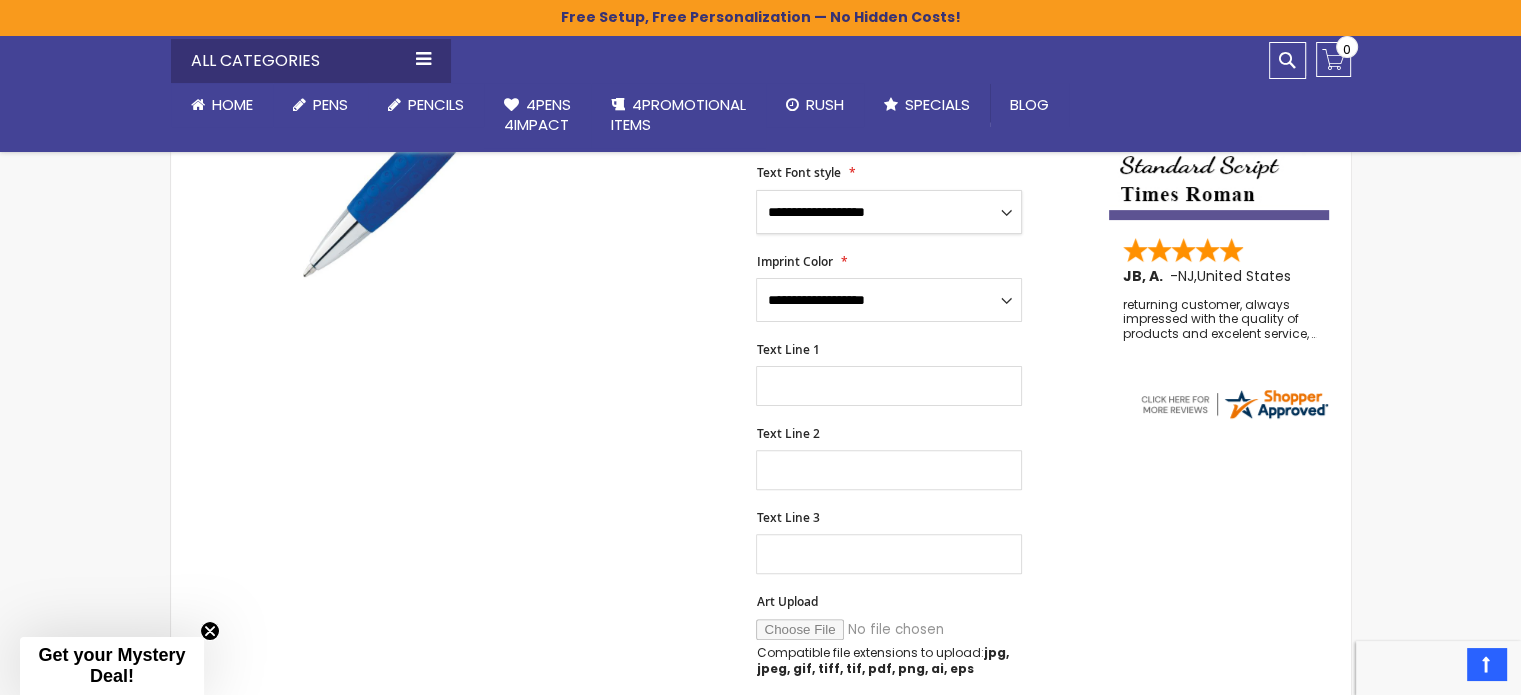 click on "**********" at bounding box center [889, 212] 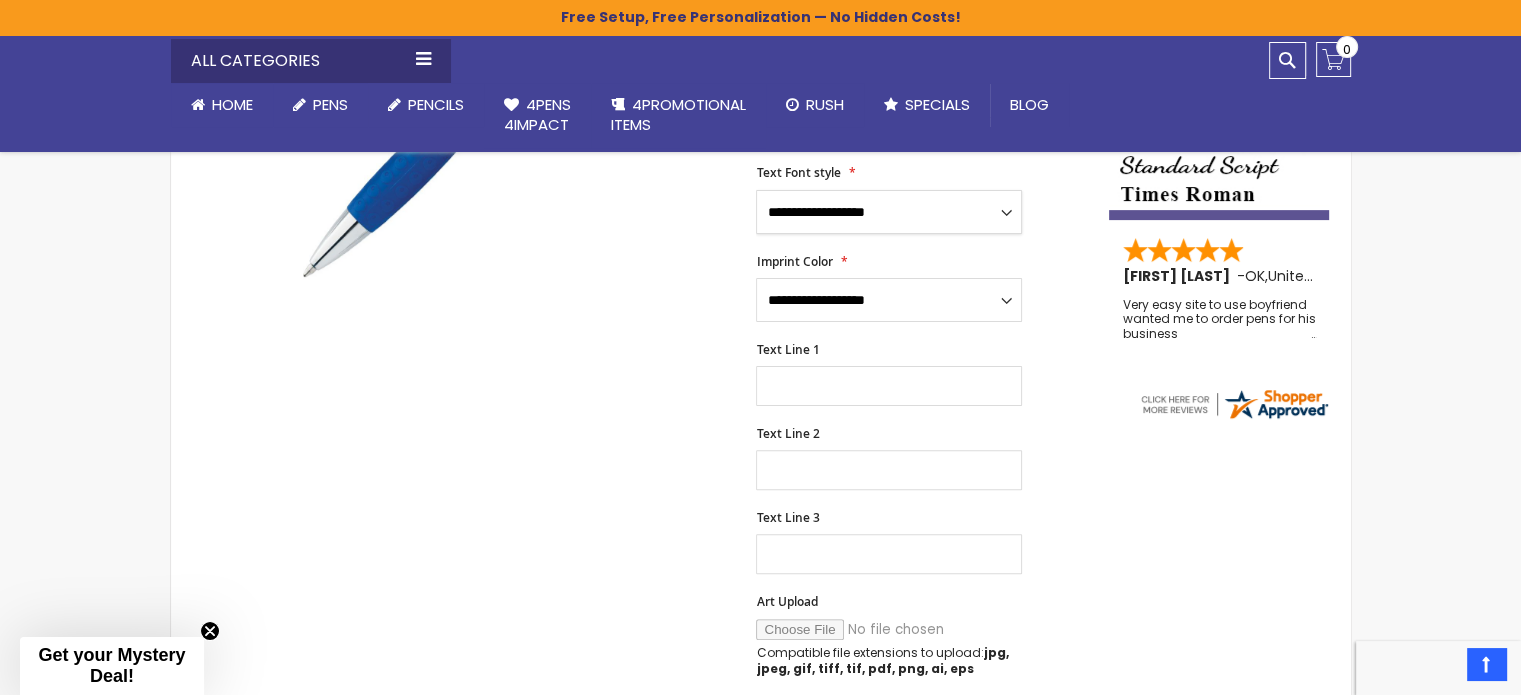 select on "****" 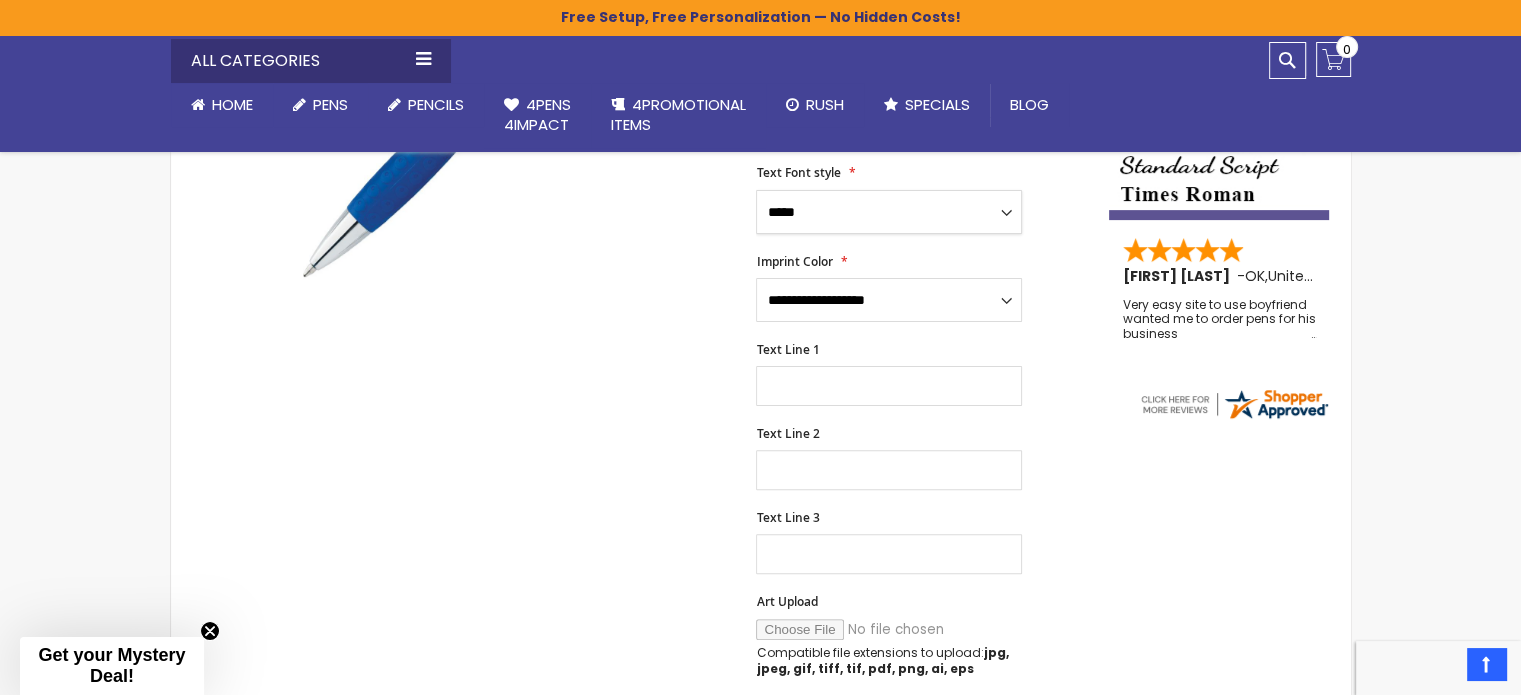 click on "**********" at bounding box center (889, 212) 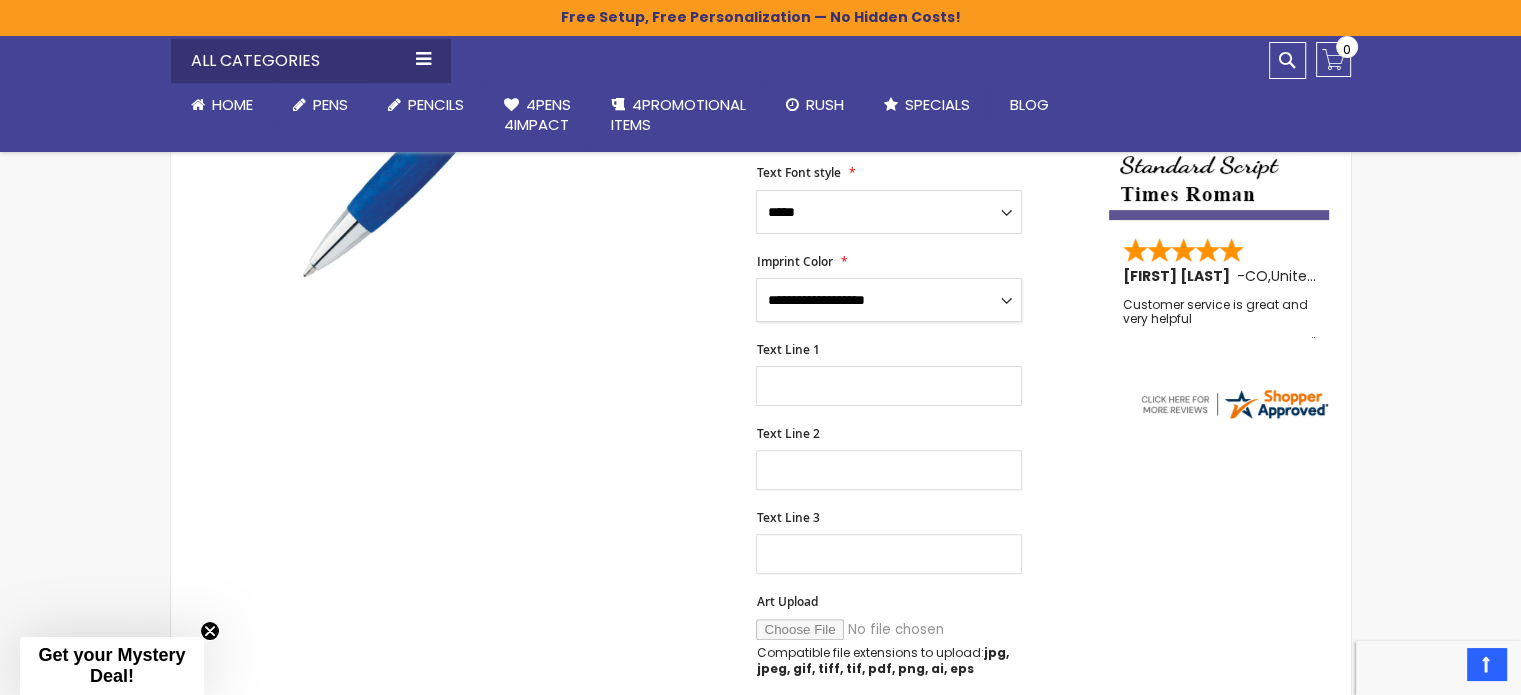 click on "**********" at bounding box center (889, 300) 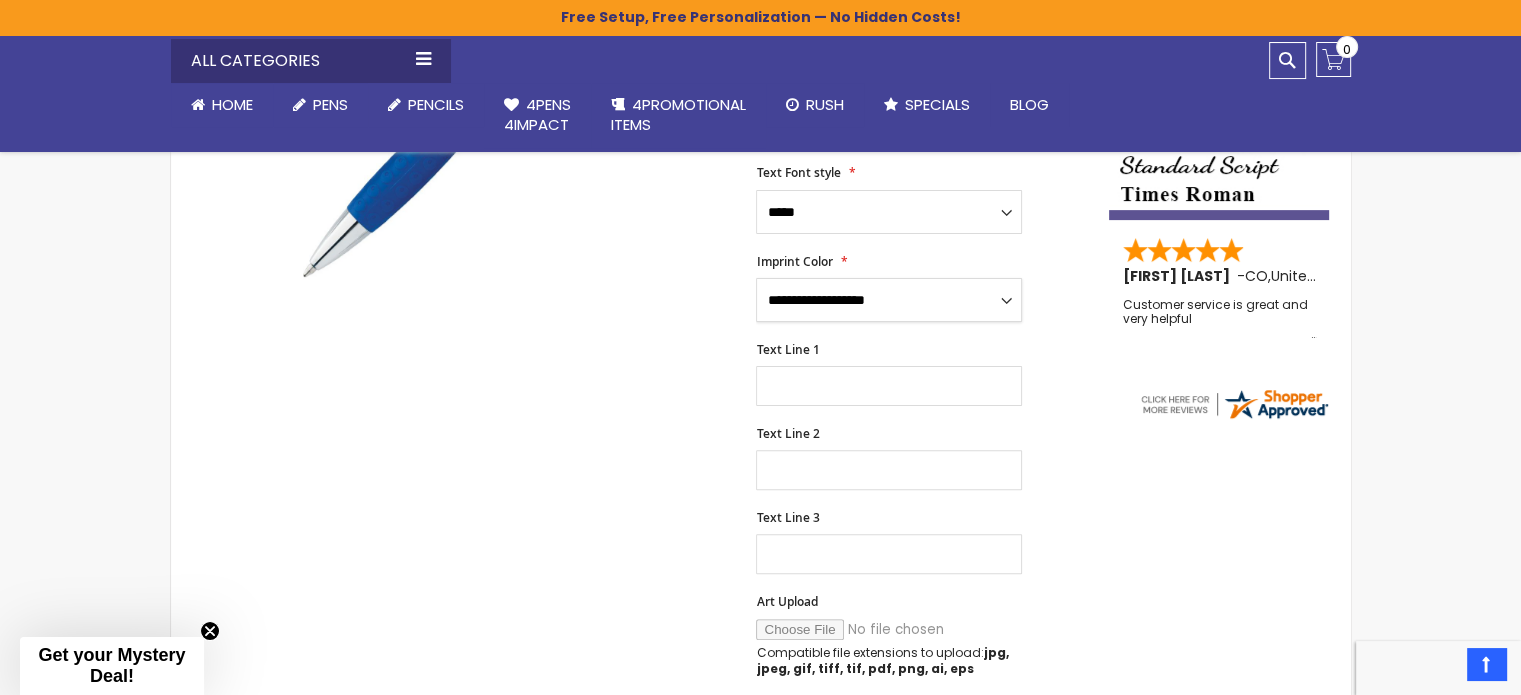 select on "****" 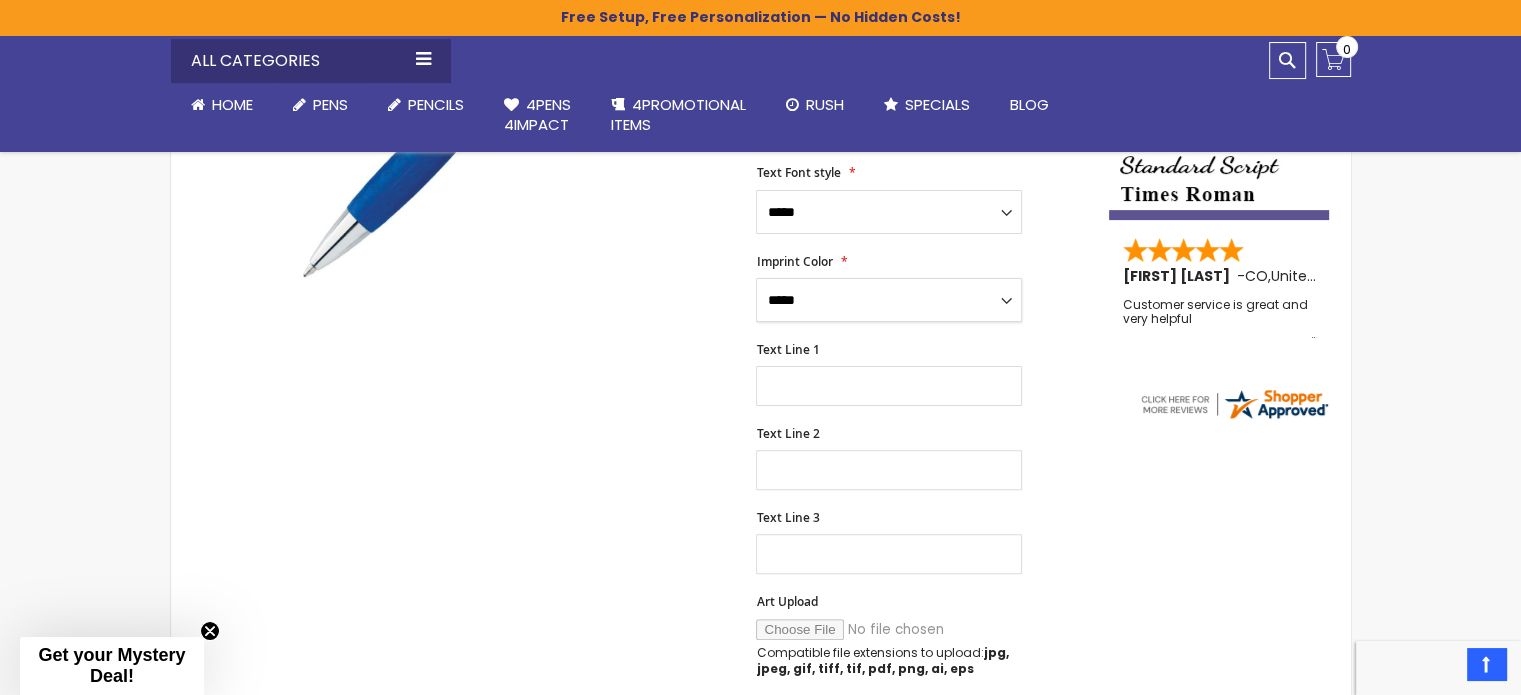 click on "**********" at bounding box center (889, 300) 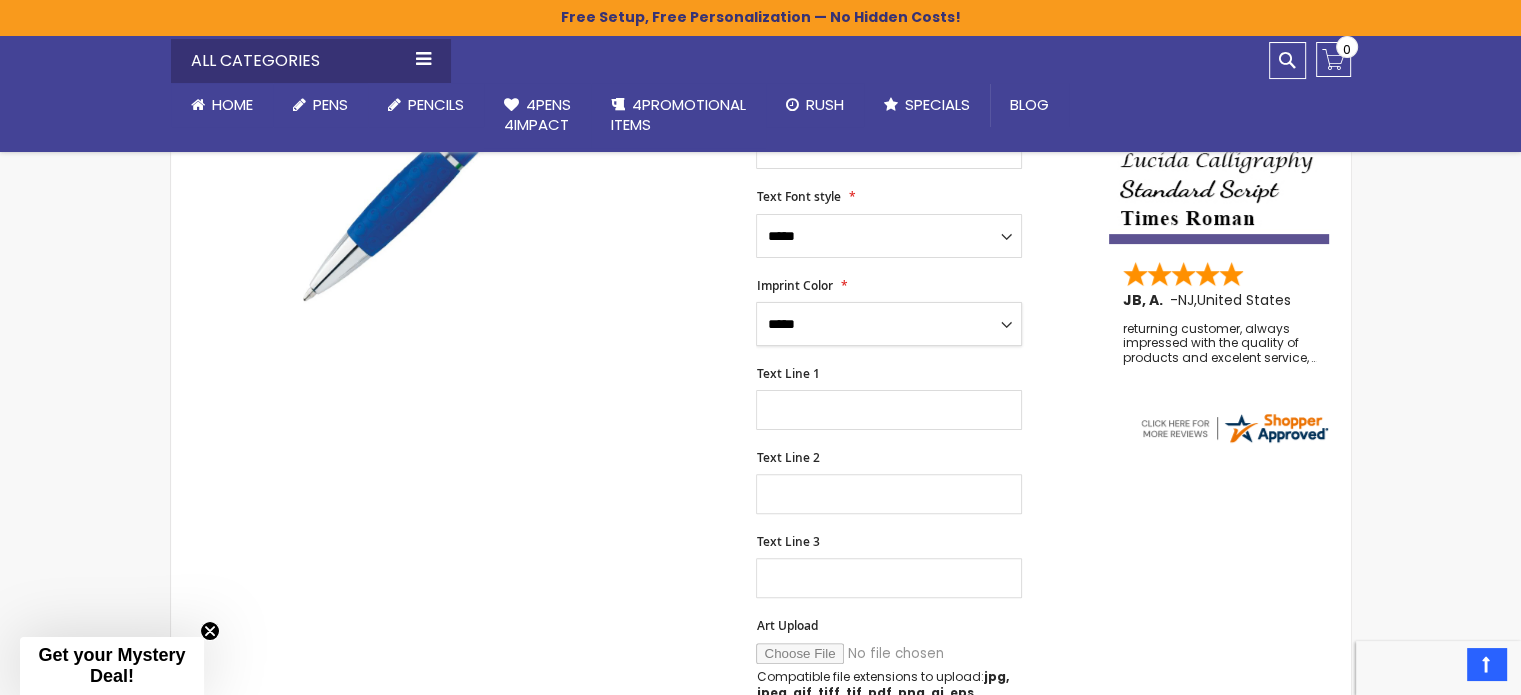 scroll, scrollTop: 634, scrollLeft: 0, axis: vertical 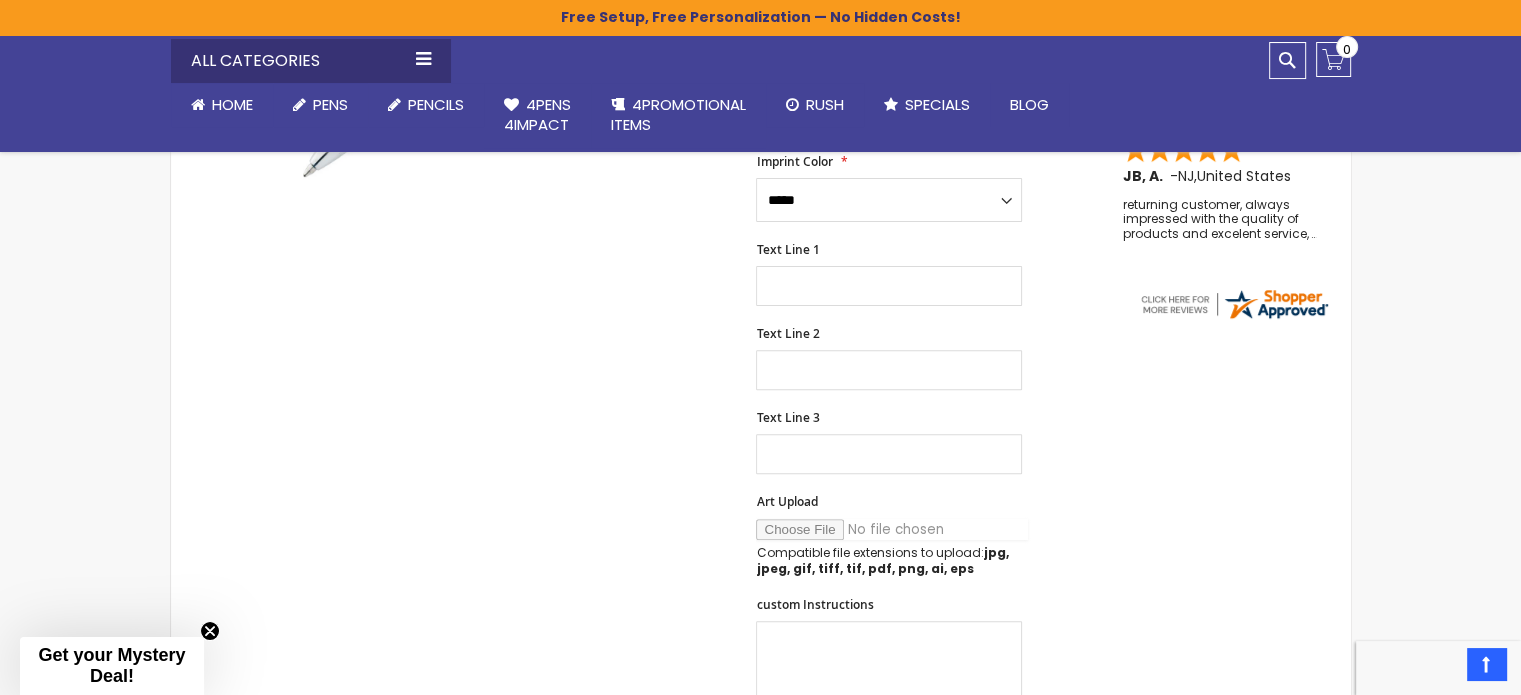 click on "Art Upload" at bounding box center [892, 529] 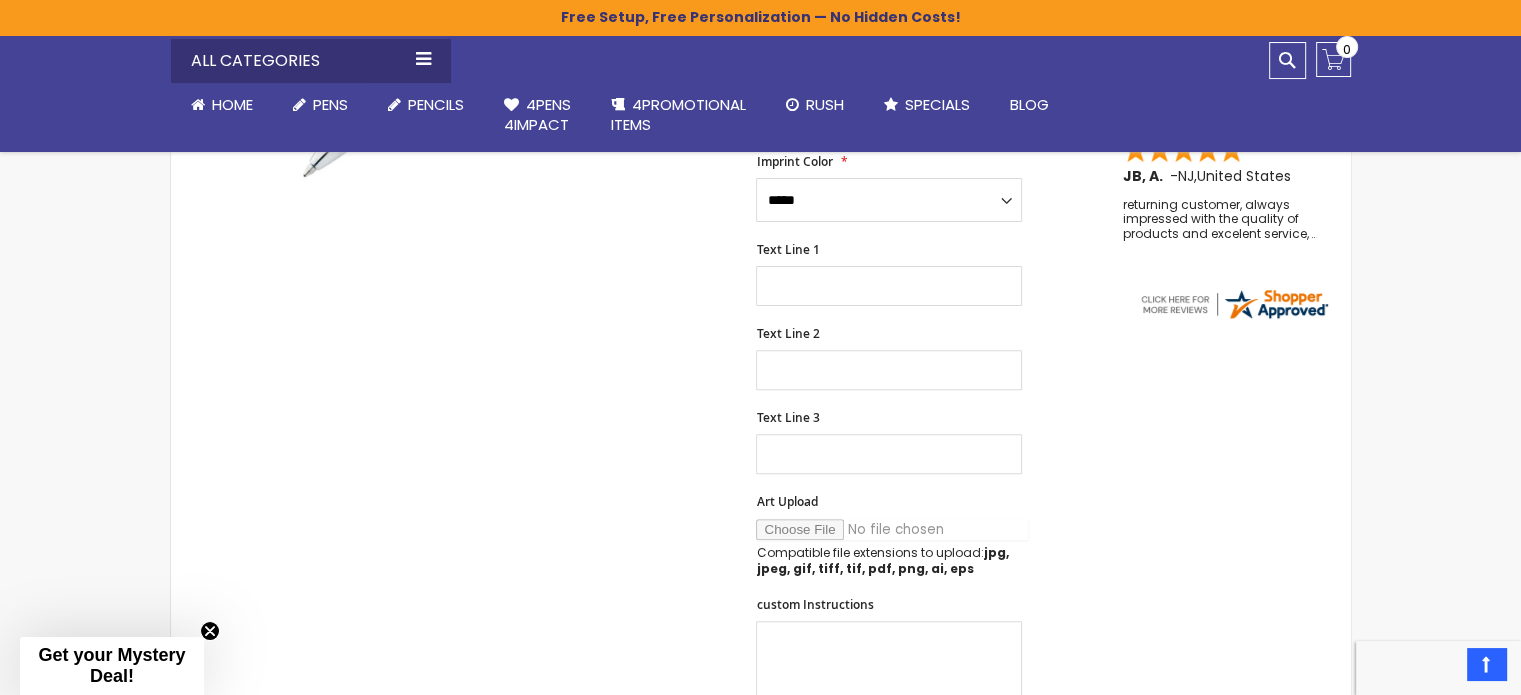 type on "**********" 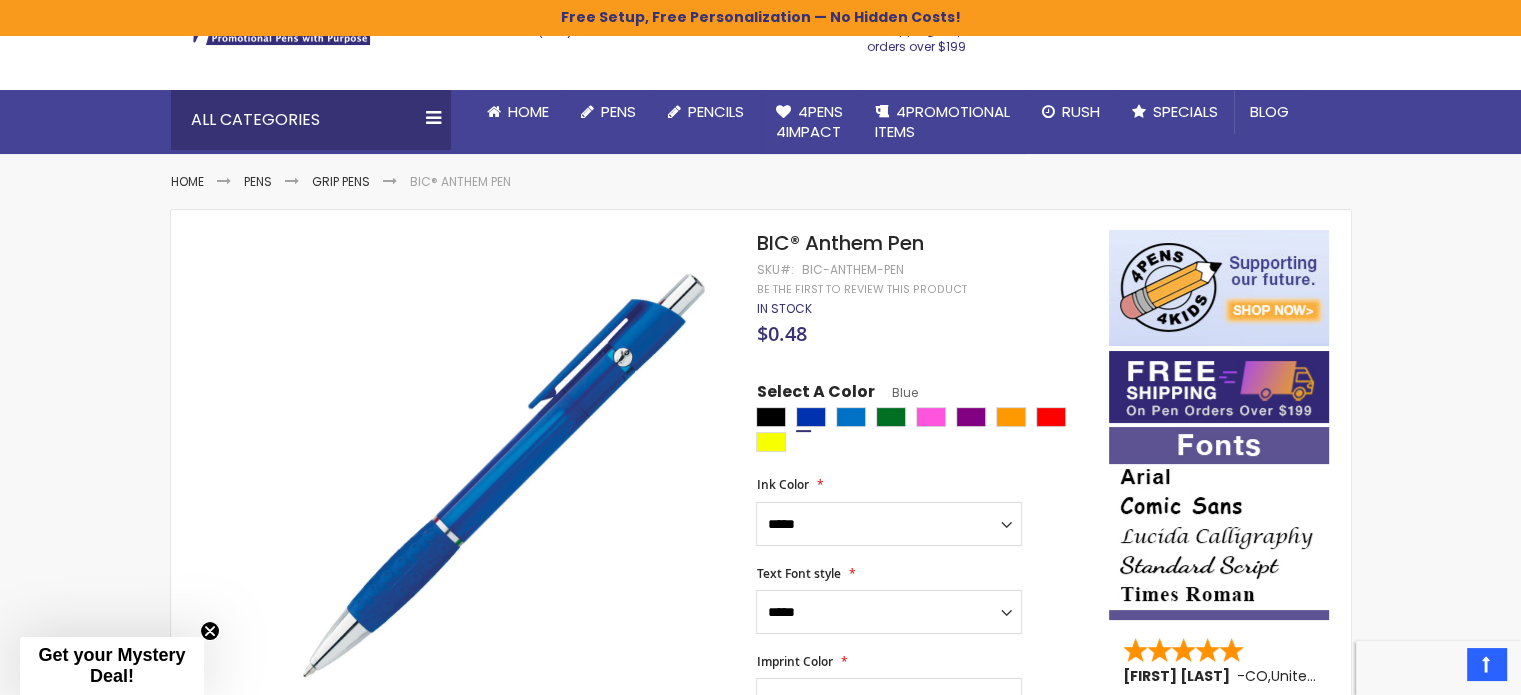 scroll, scrollTop: 34, scrollLeft: 0, axis: vertical 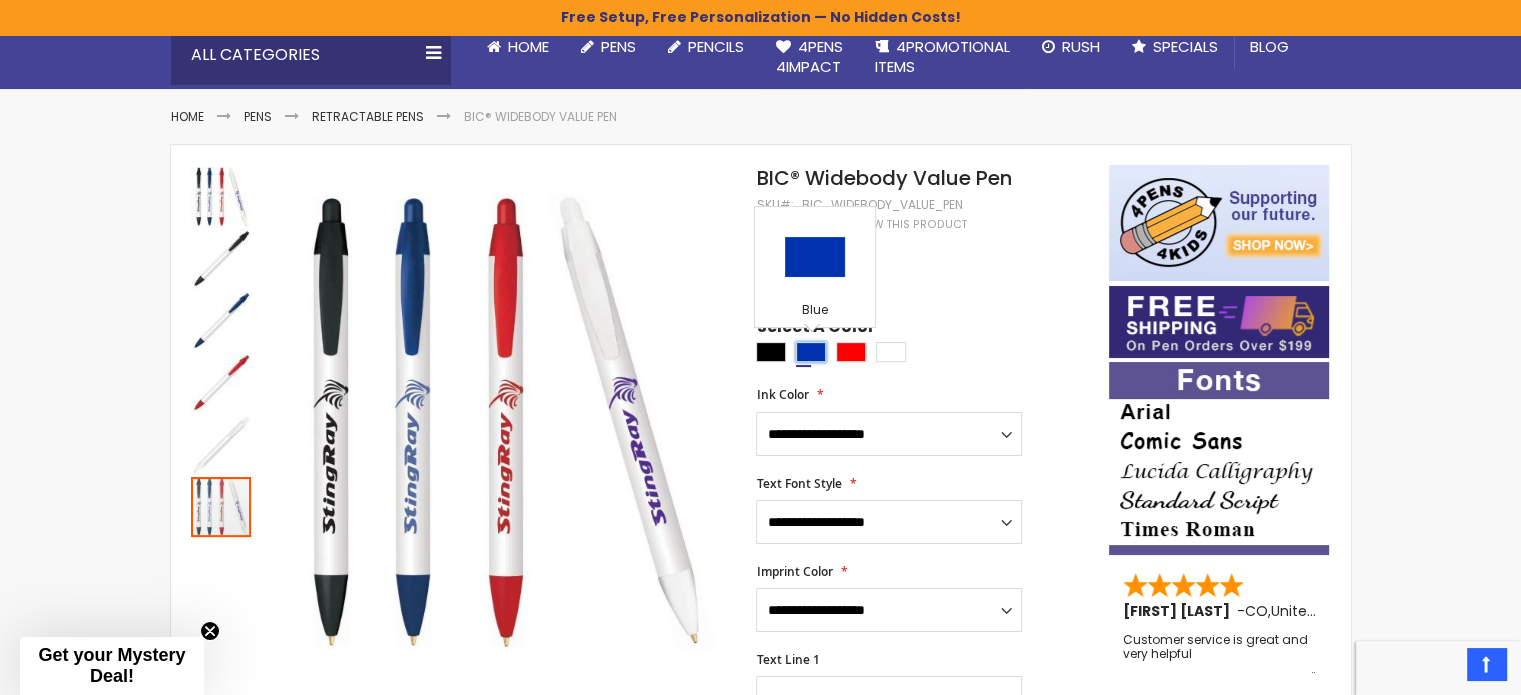 click at bounding box center [811, 352] 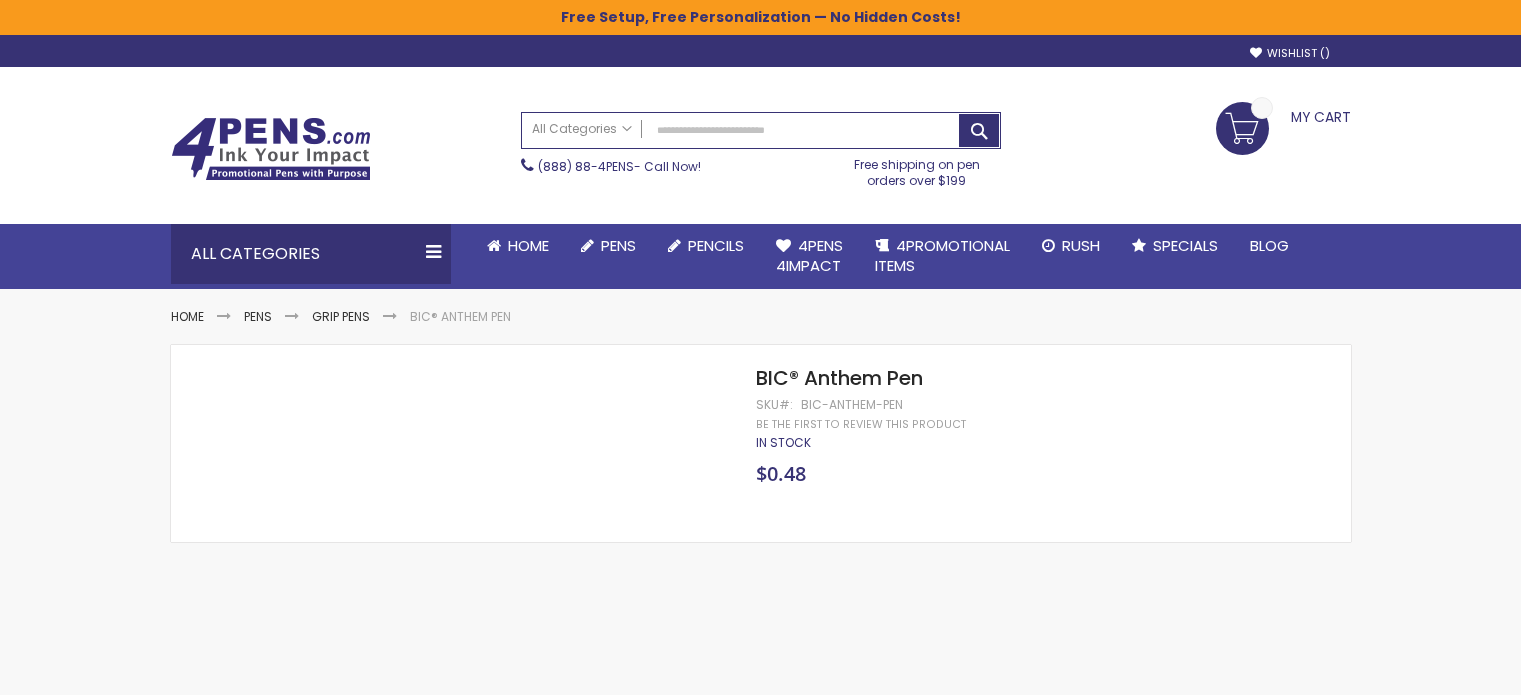 scroll, scrollTop: 0, scrollLeft: 0, axis: both 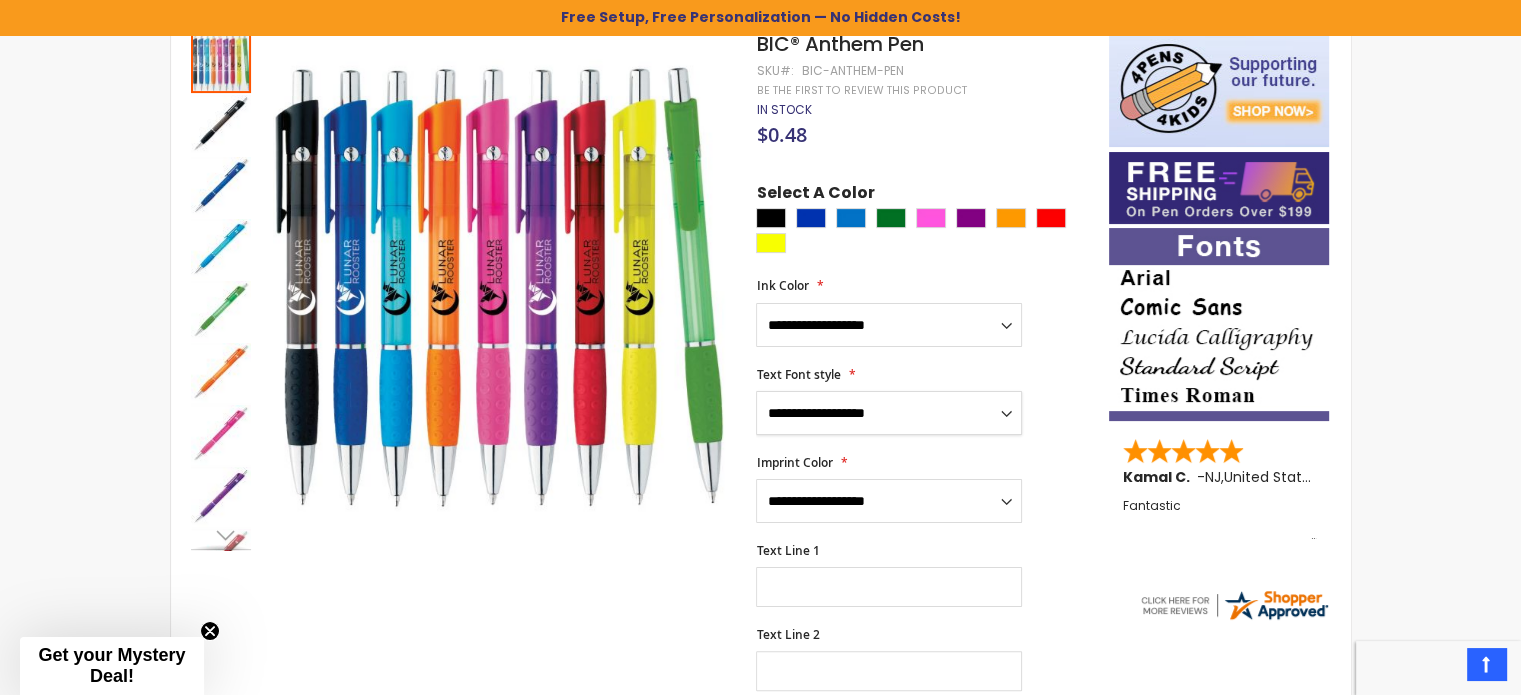 click on "**********" at bounding box center (889, 413) 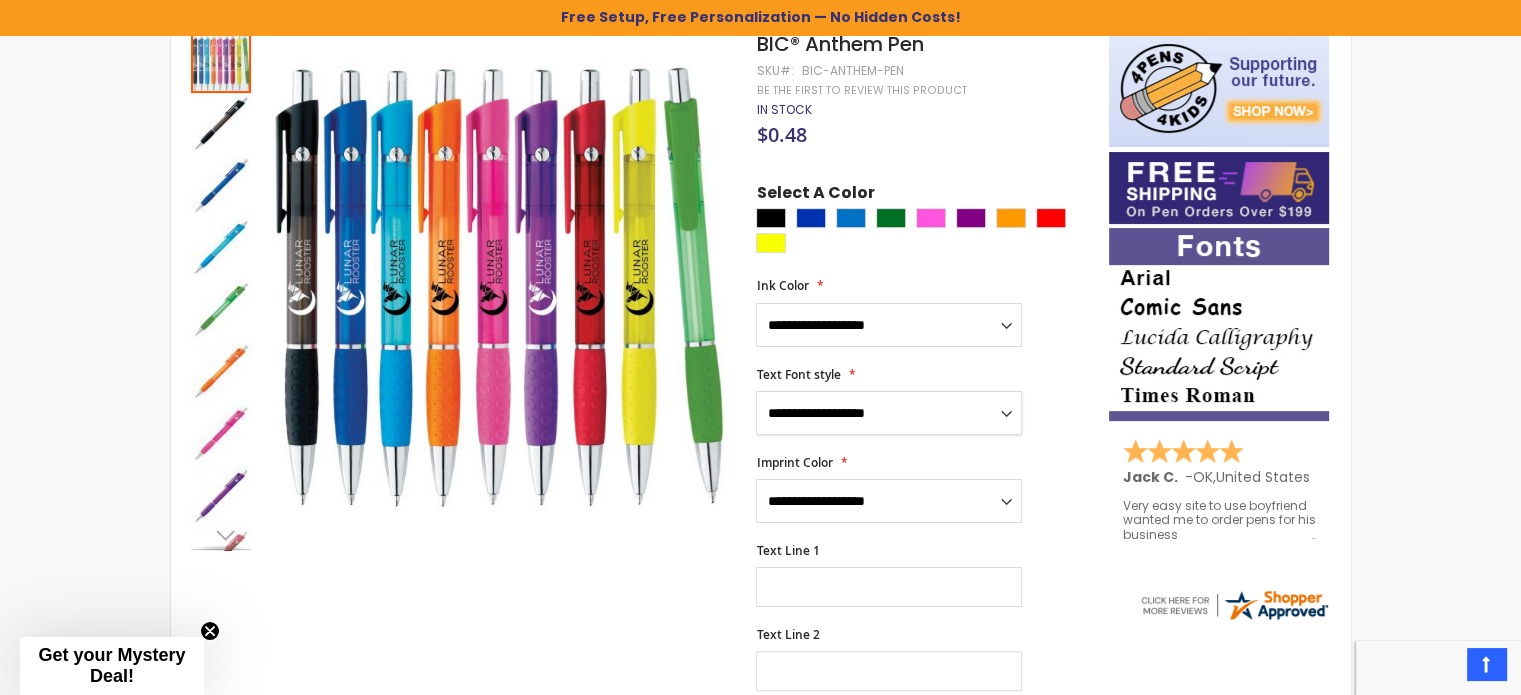 select on "****" 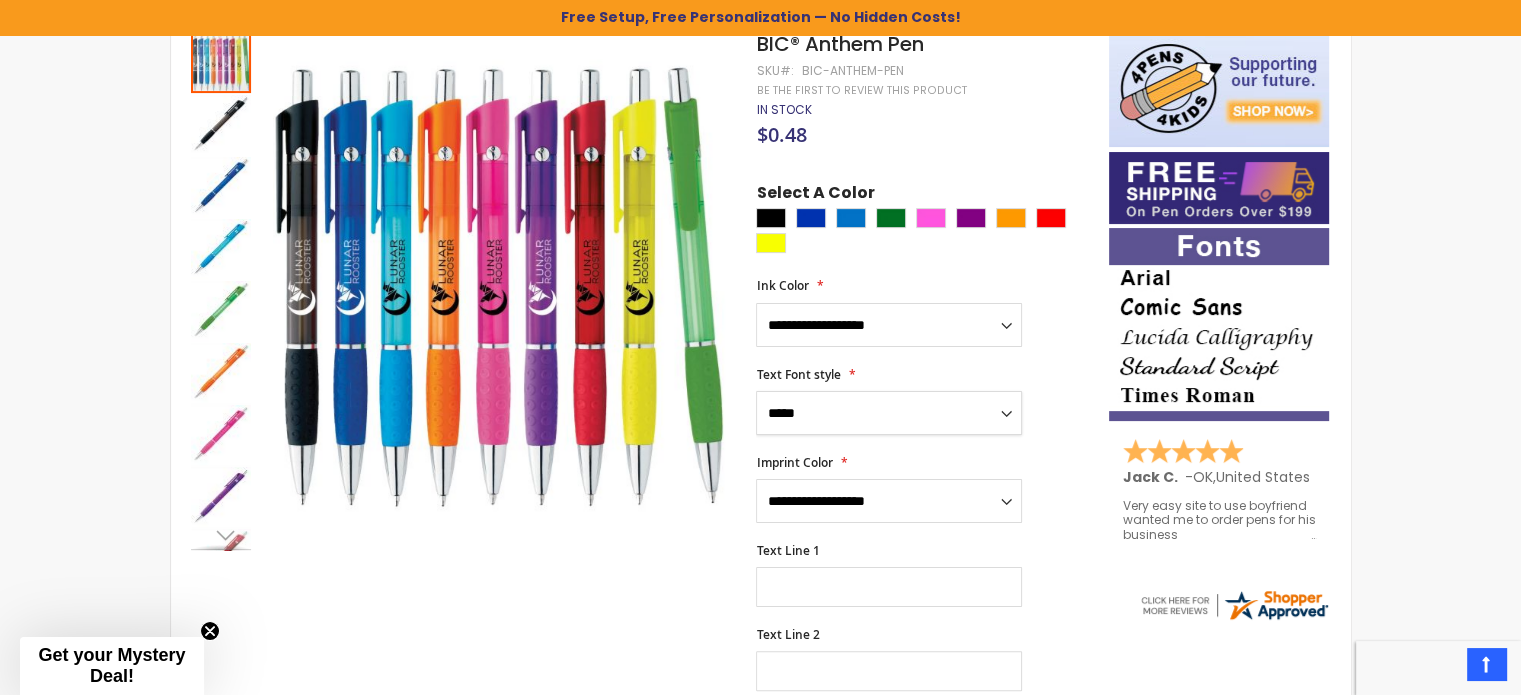 click on "**********" at bounding box center [889, 413] 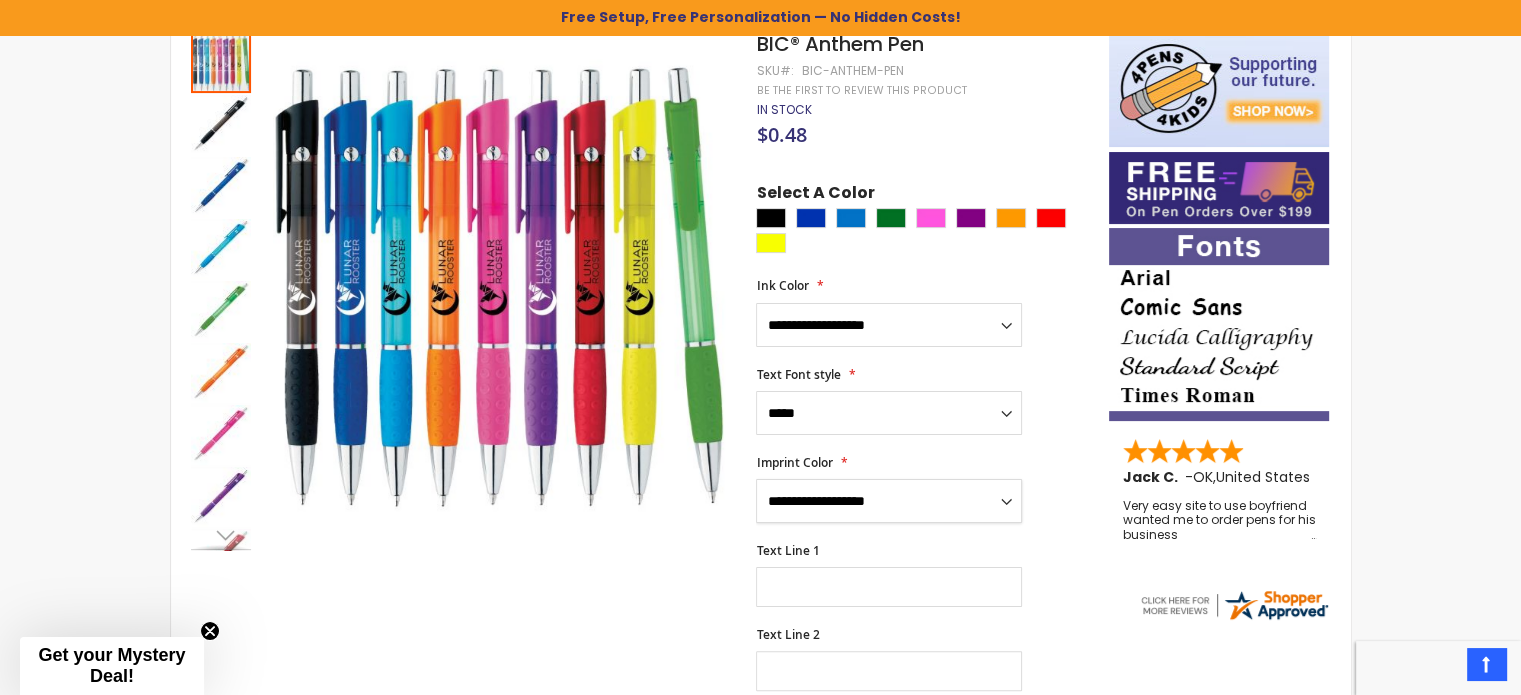 click on "**********" at bounding box center [889, 501] 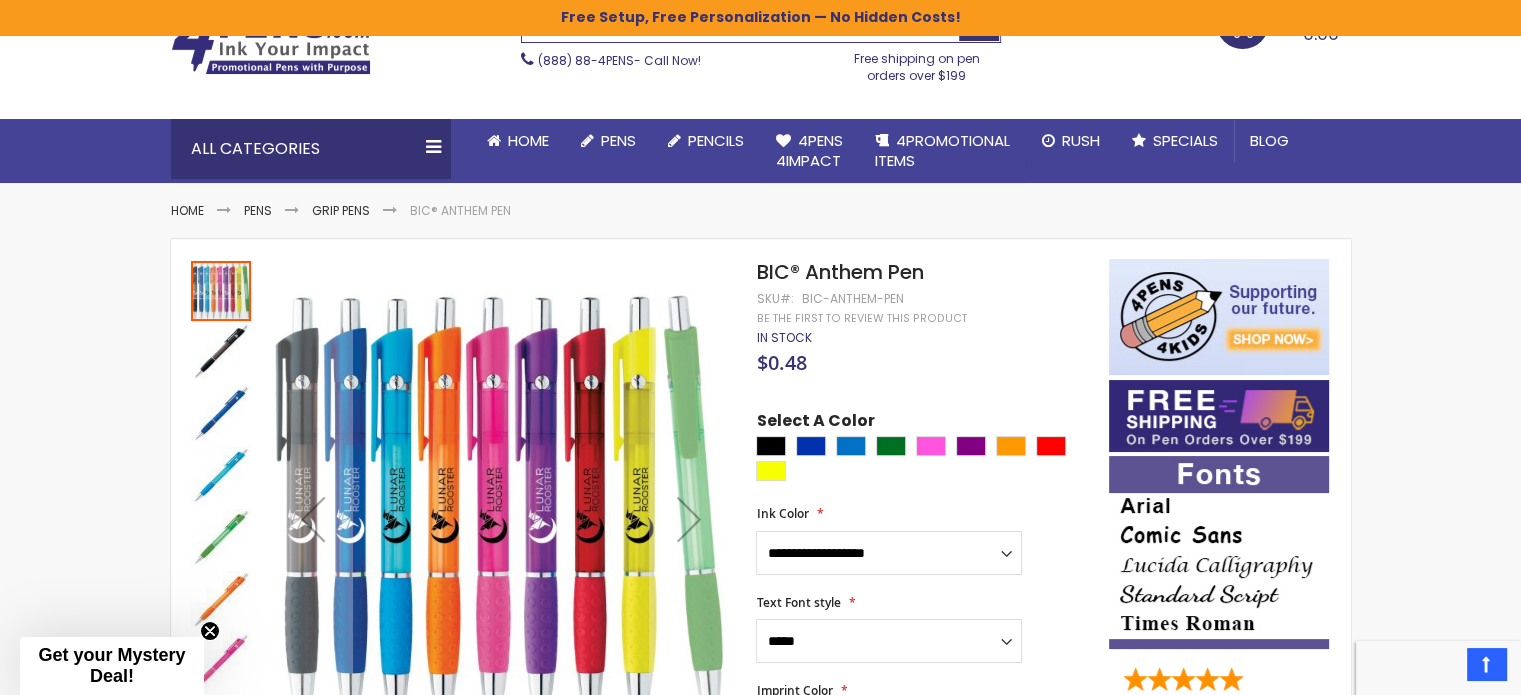 scroll, scrollTop: 0, scrollLeft: 0, axis: both 